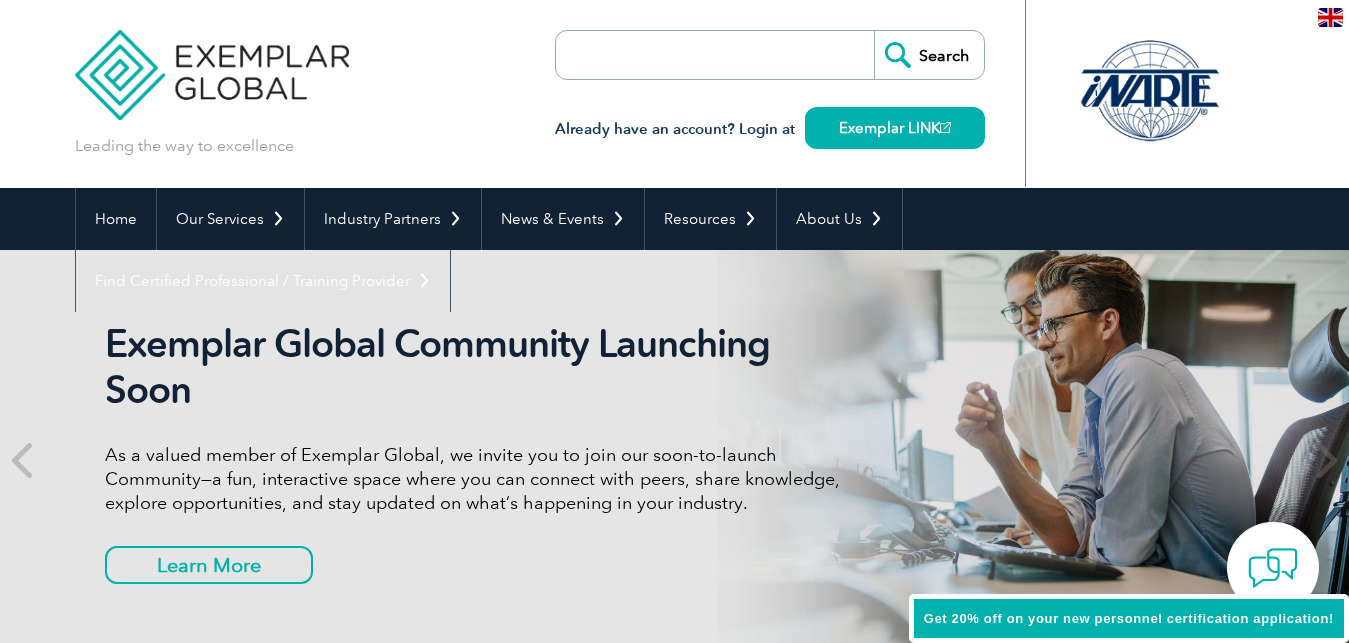 scroll, scrollTop: 0, scrollLeft: 0, axis: both 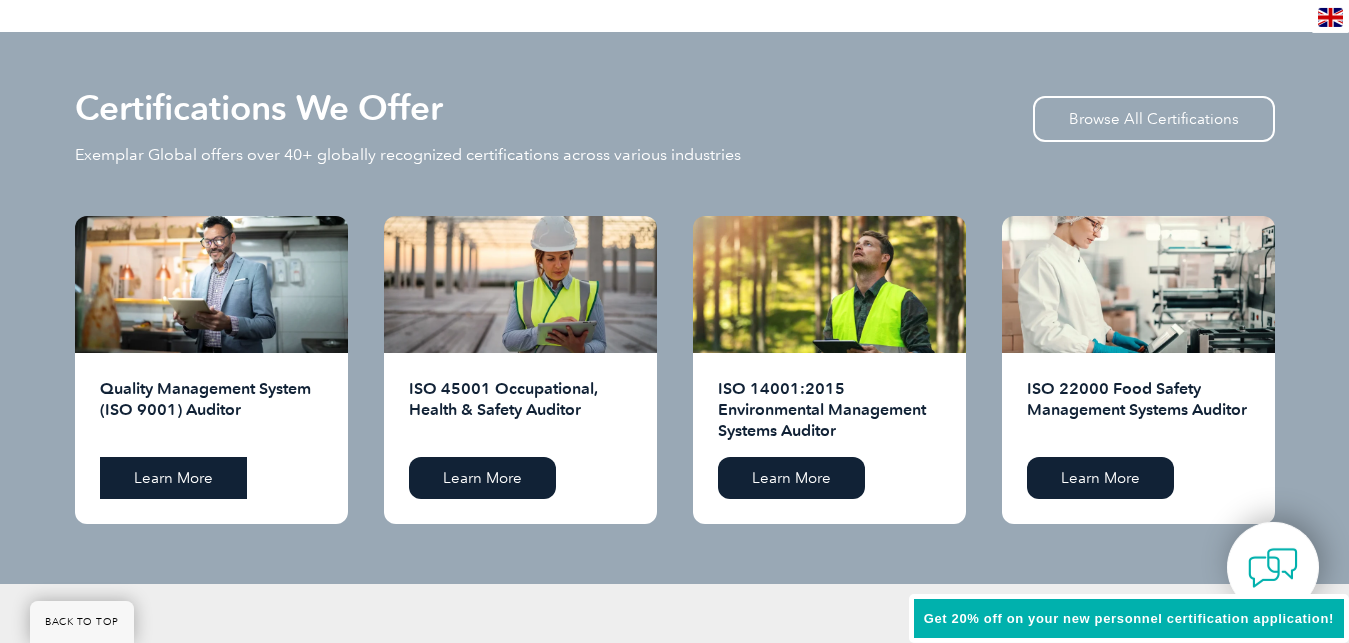 click on "Learn More" at bounding box center [173, 478] 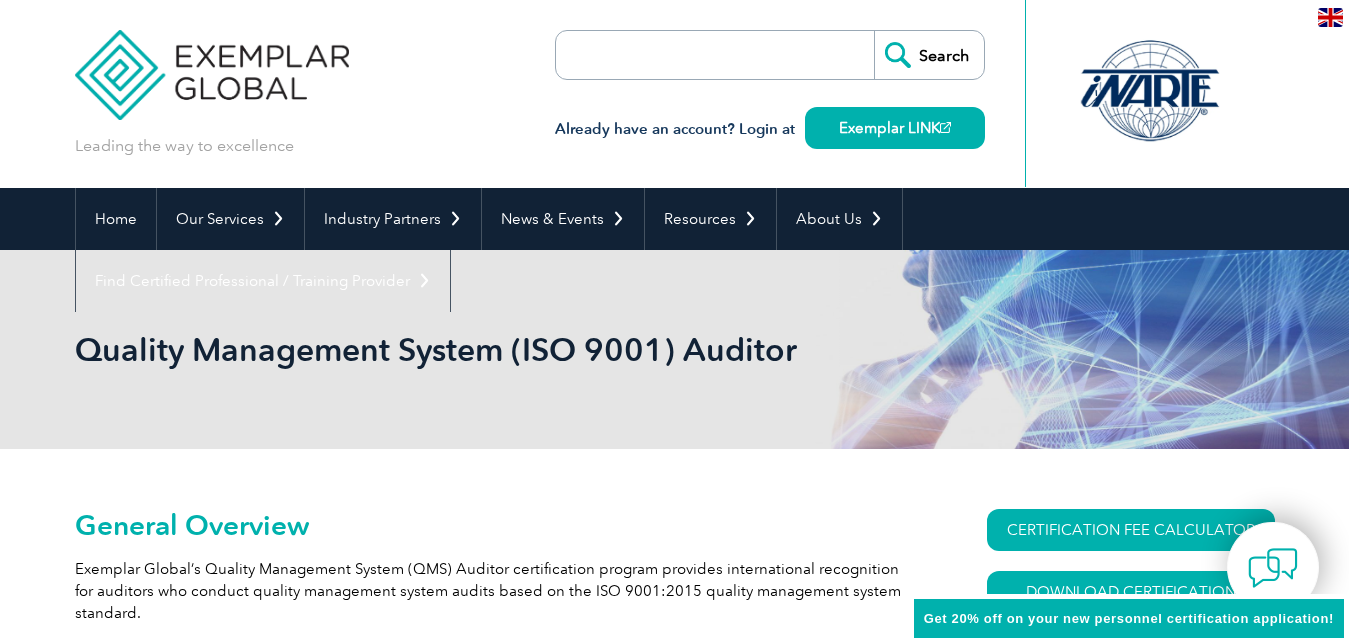 scroll, scrollTop: 0, scrollLeft: 0, axis: both 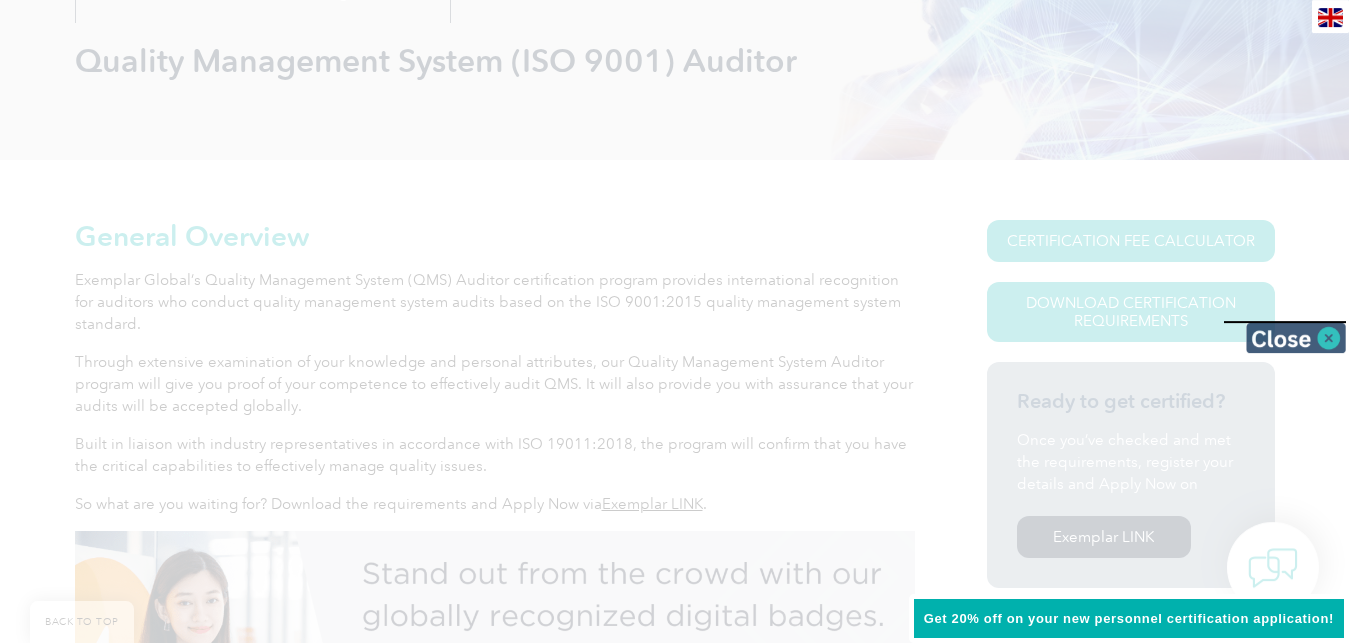 click at bounding box center [1296, 338] 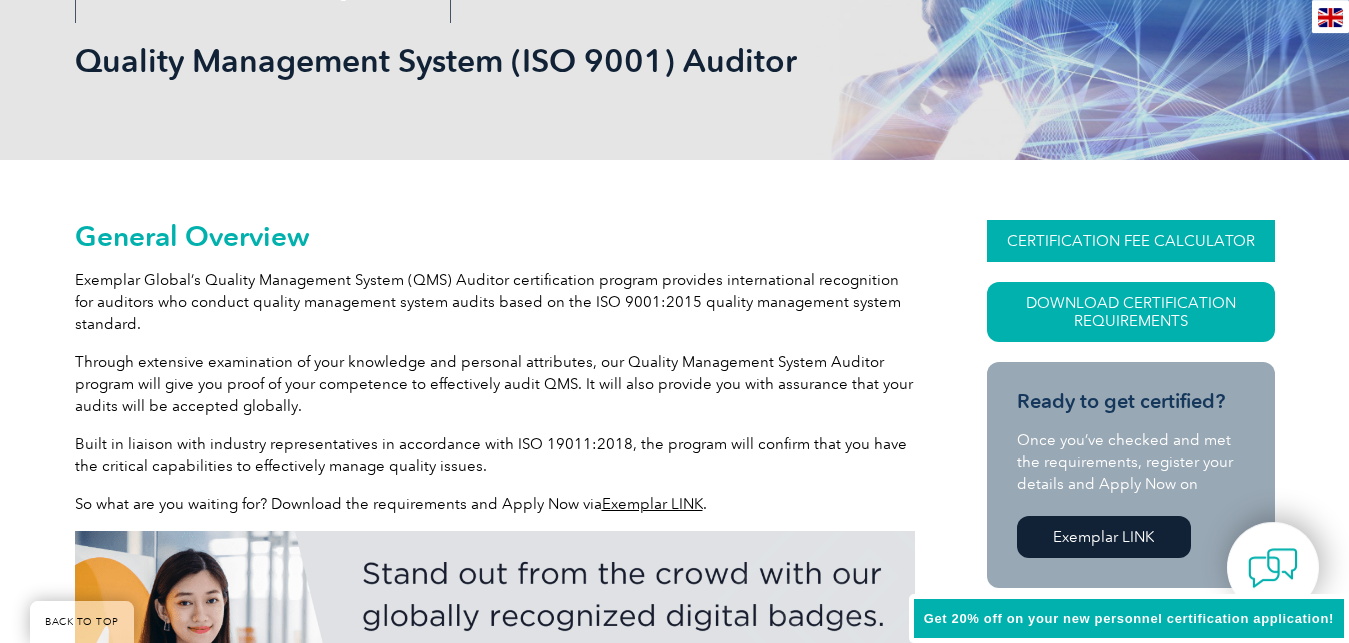 click on "CERTIFICATION FEE CALCULATOR" at bounding box center (1131, 241) 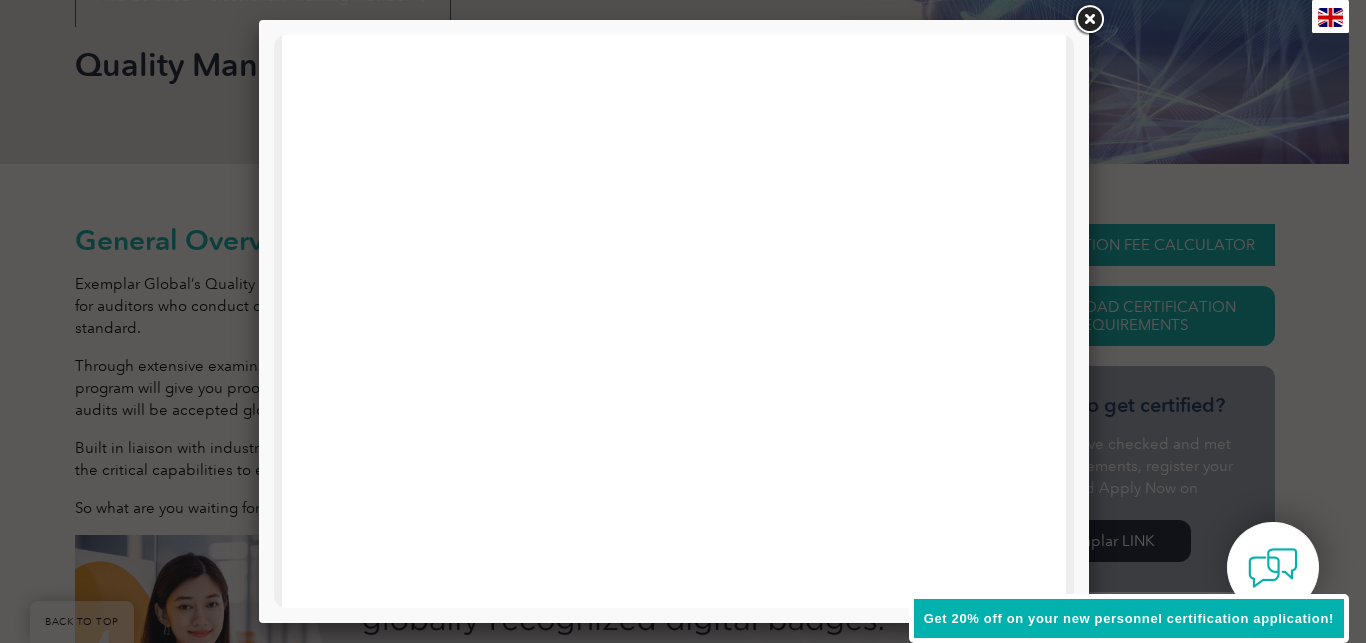 scroll, scrollTop: 0, scrollLeft: 0, axis: both 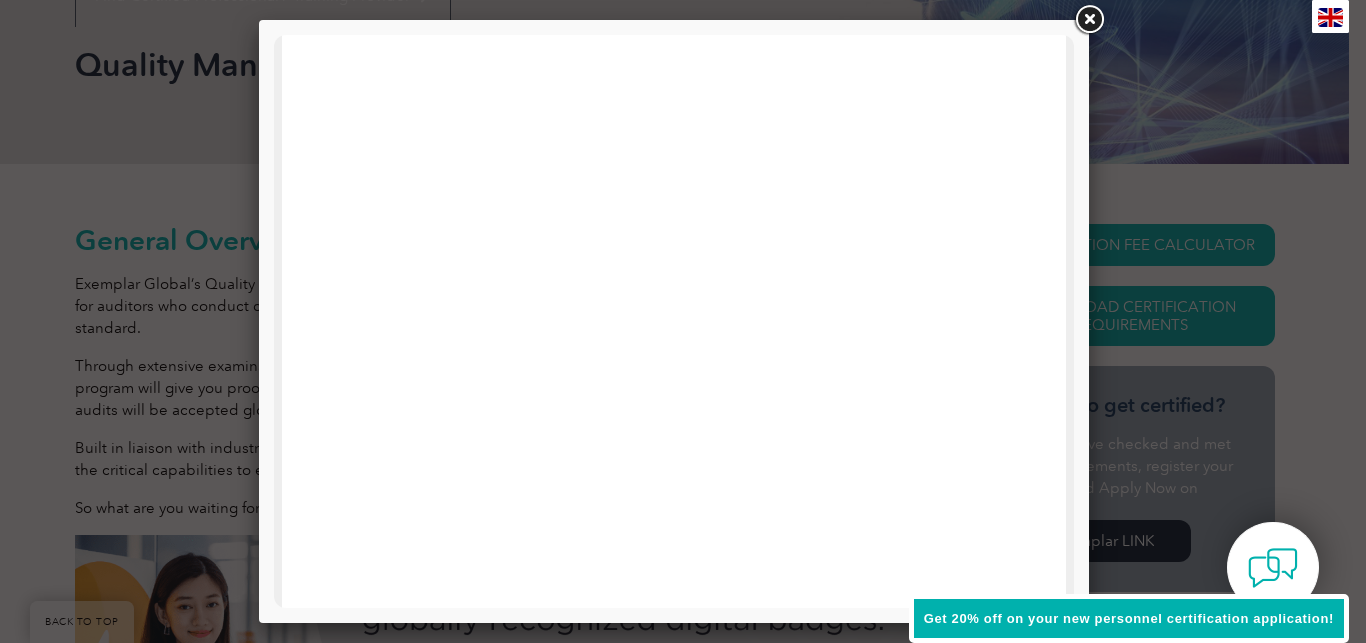 click at bounding box center (1089, 20) 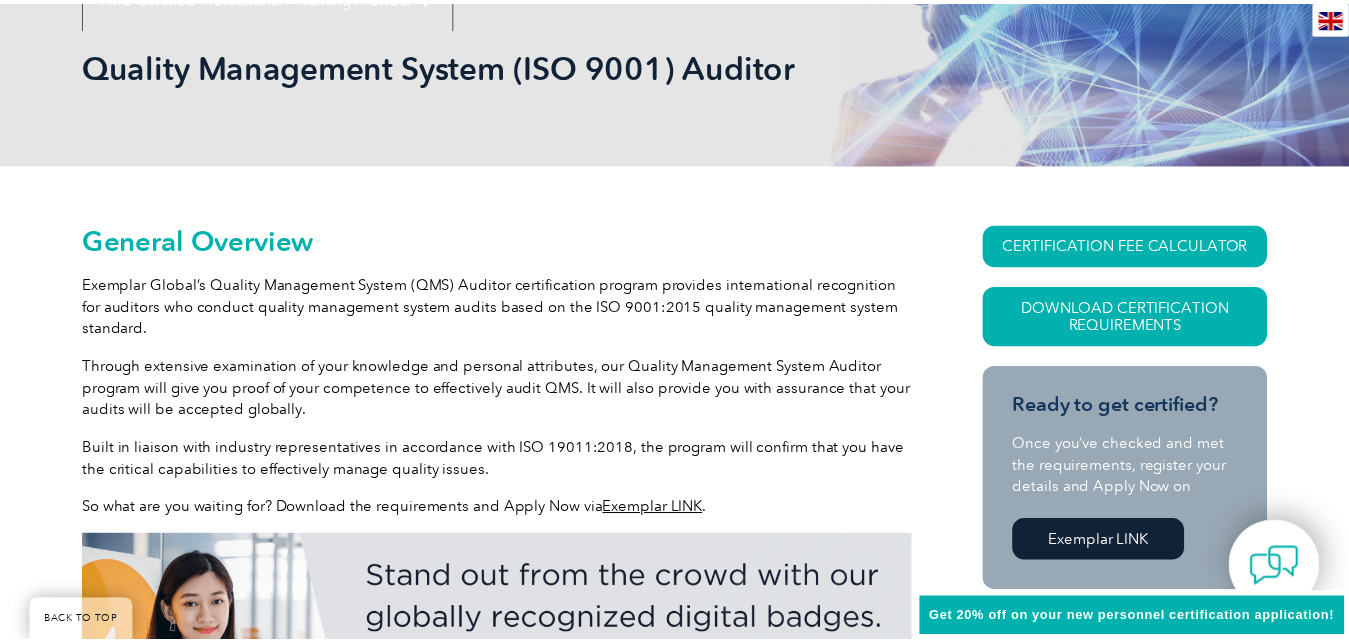 scroll, scrollTop: 283, scrollLeft: 0, axis: vertical 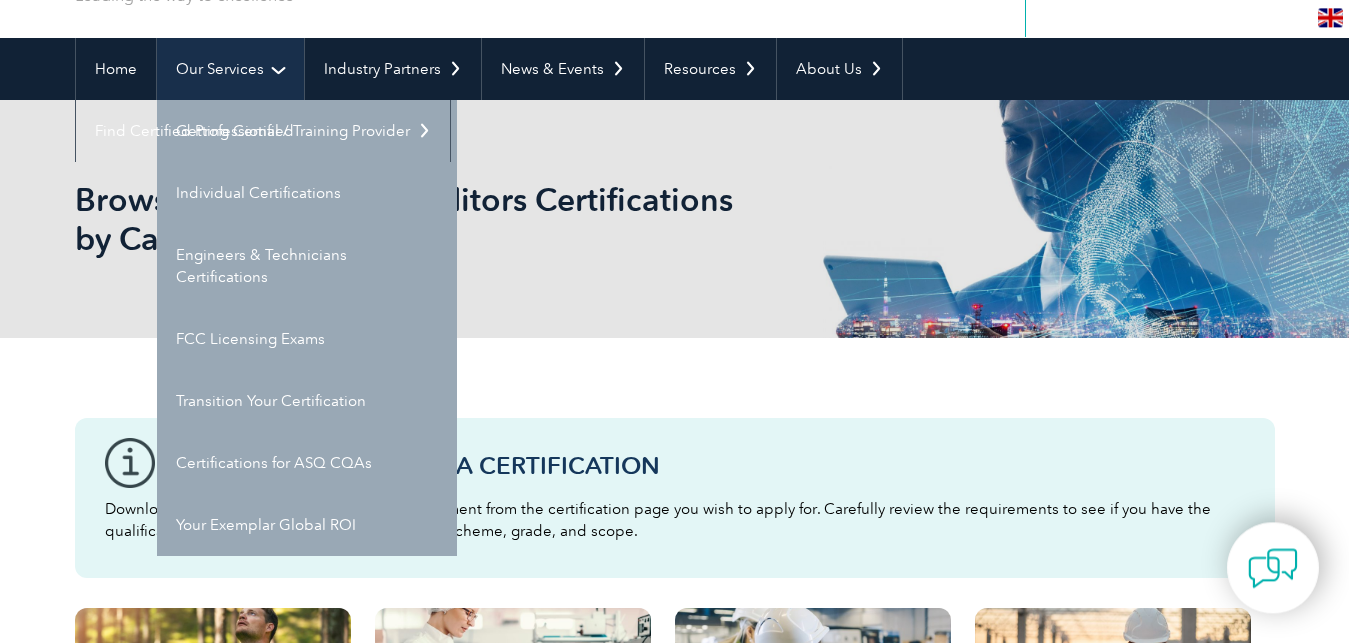click on "Our Services" at bounding box center [230, 69] 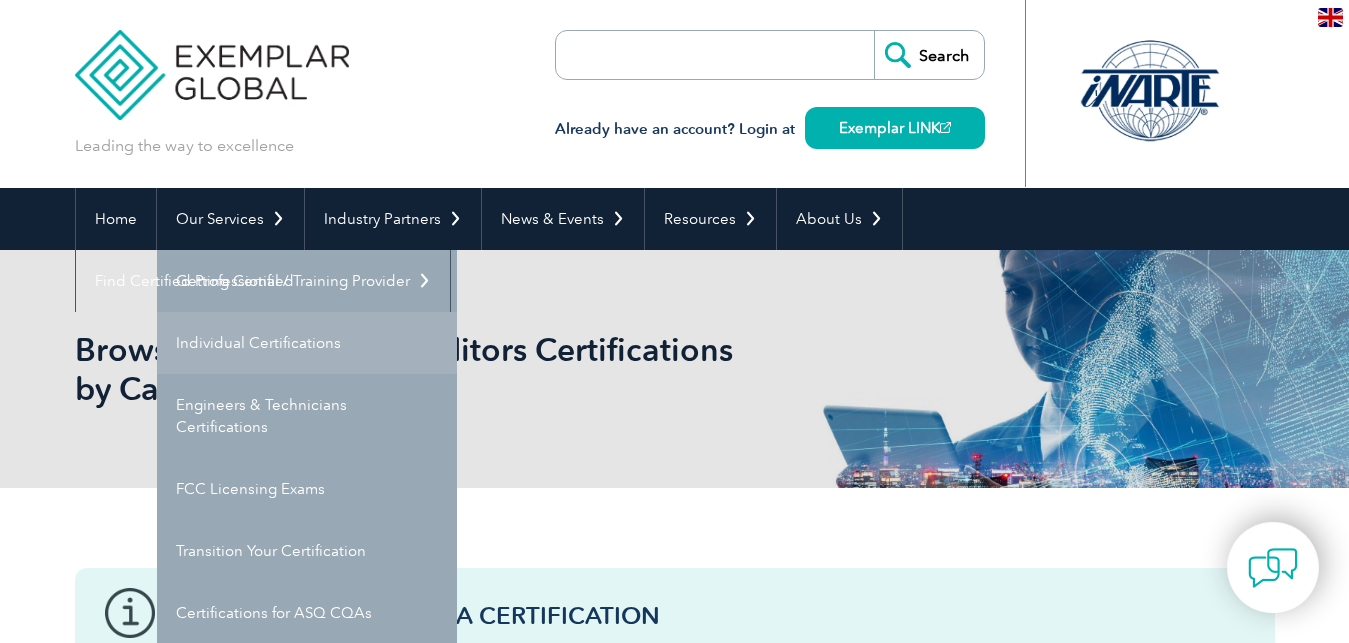 click on "Individual Certifications" at bounding box center [307, 343] 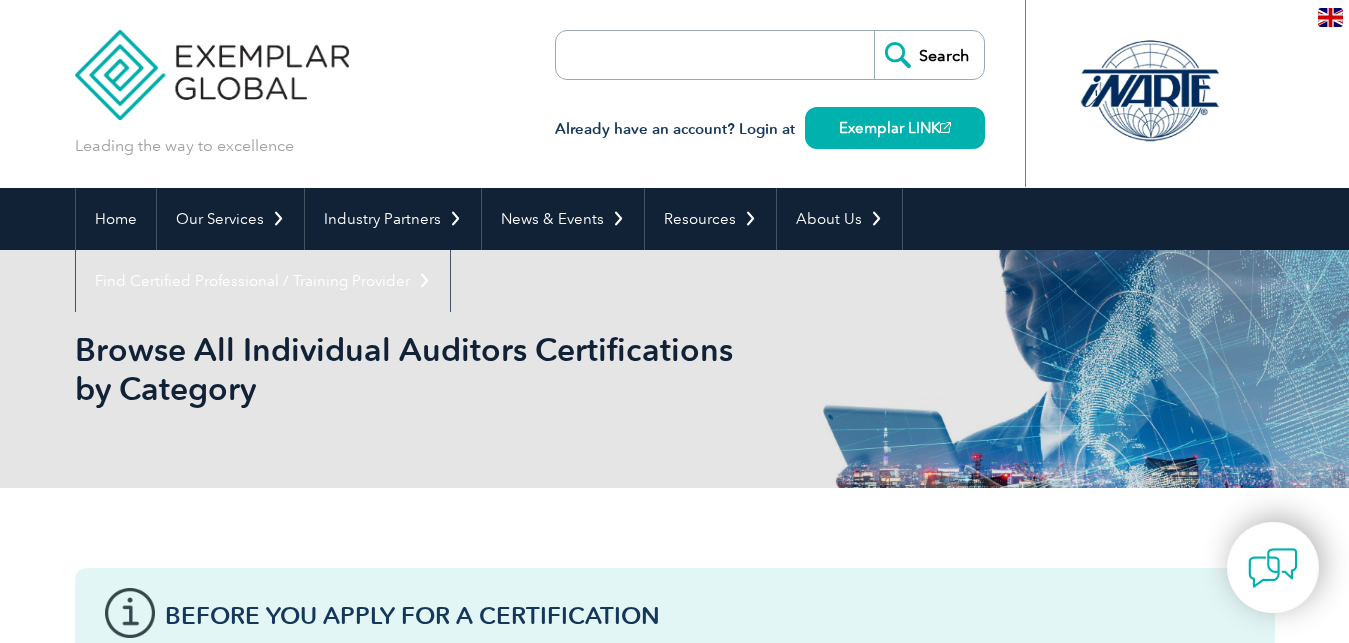 scroll, scrollTop: 0, scrollLeft: 0, axis: both 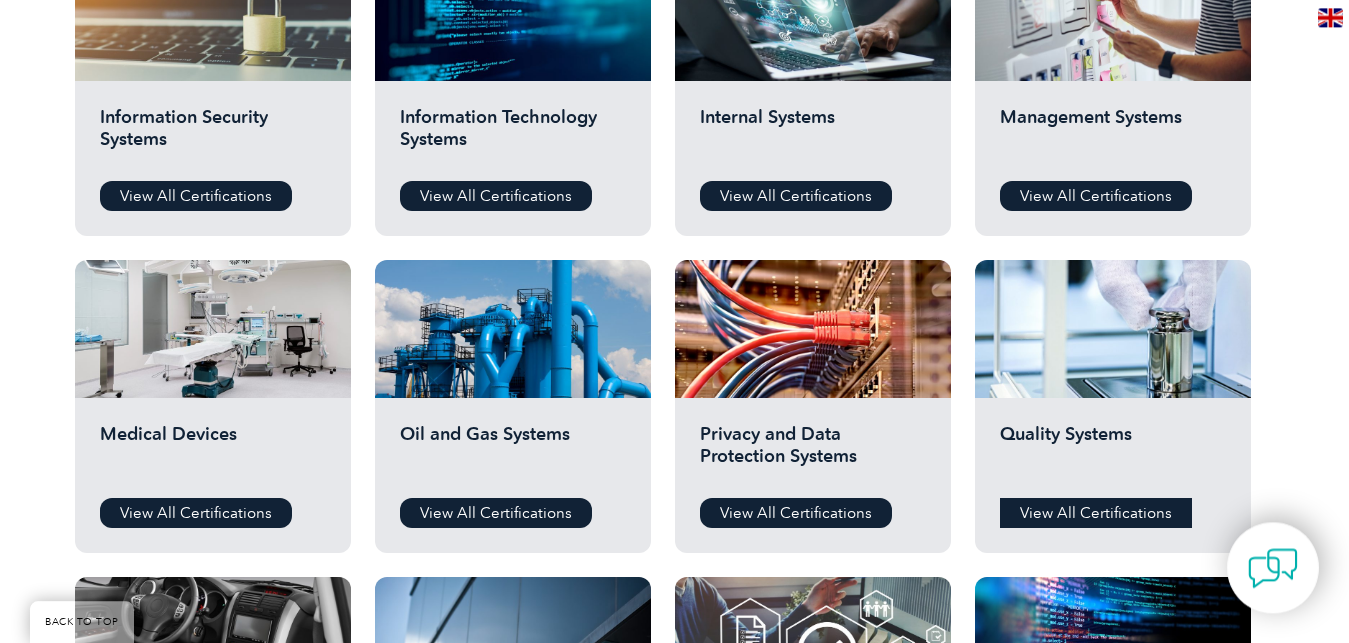 click on "View All Certifications" at bounding box center (1096, 513) 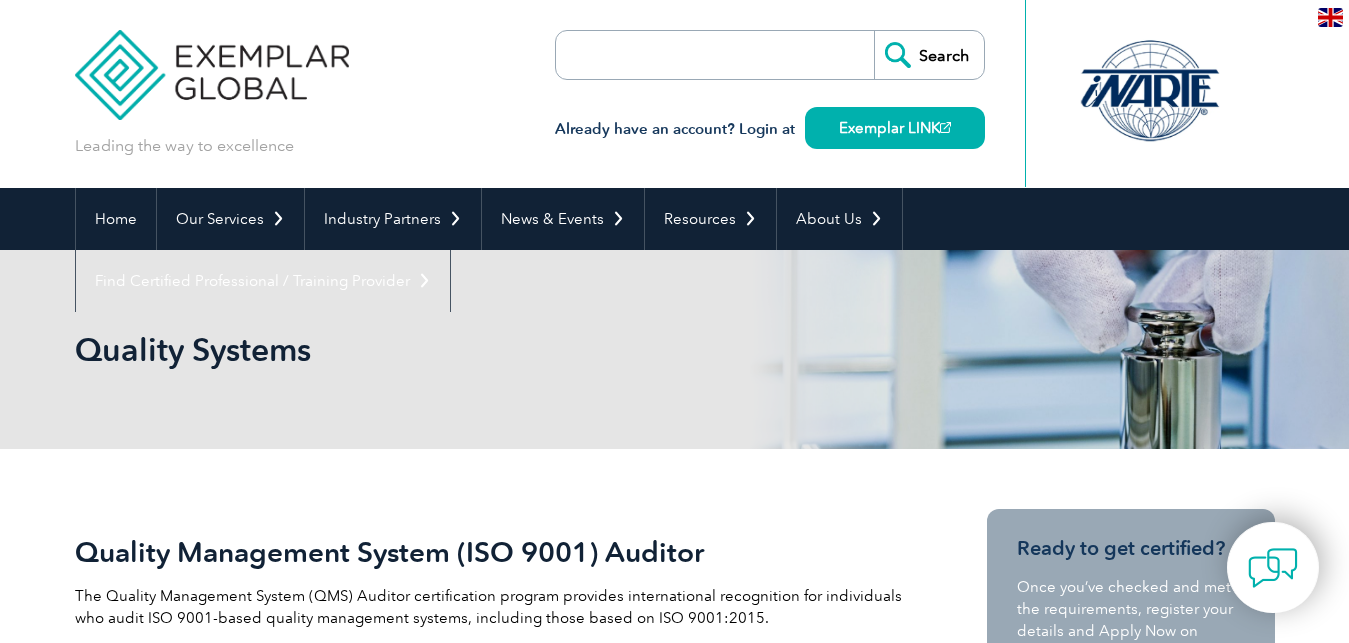 scroll, scrollTop: 0, scrollLeft: 0, axis: both 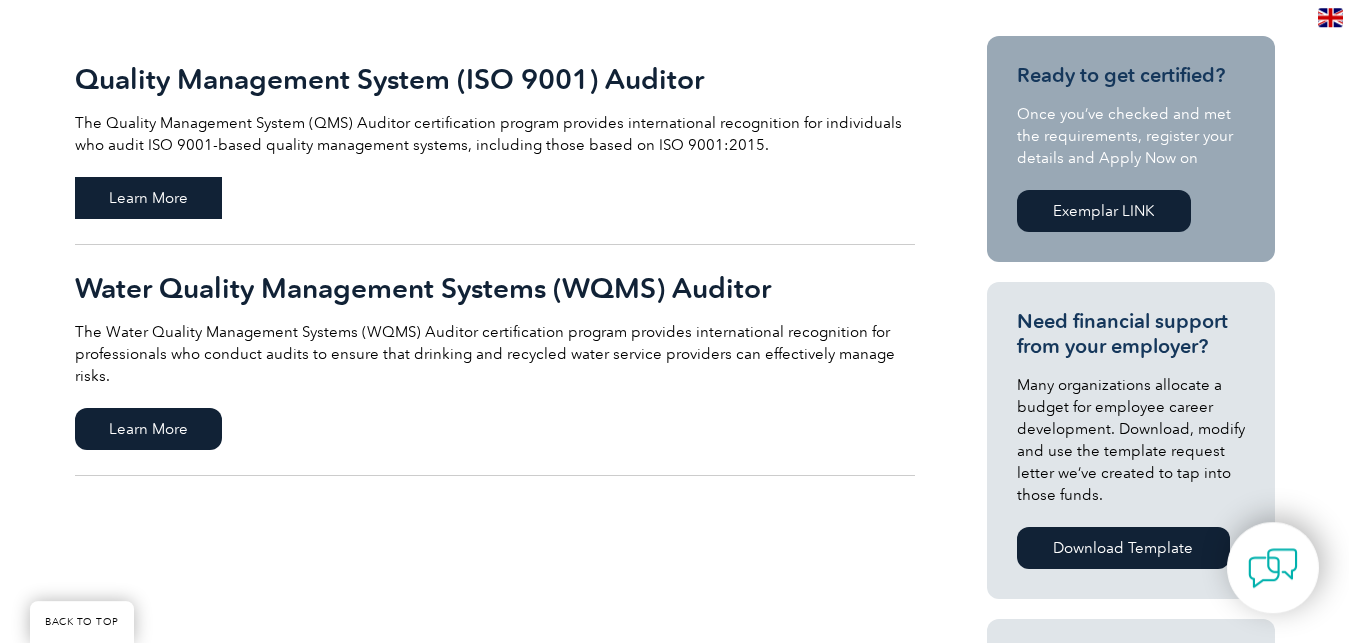 click on "Learn More" at bounding box center (148, 198) 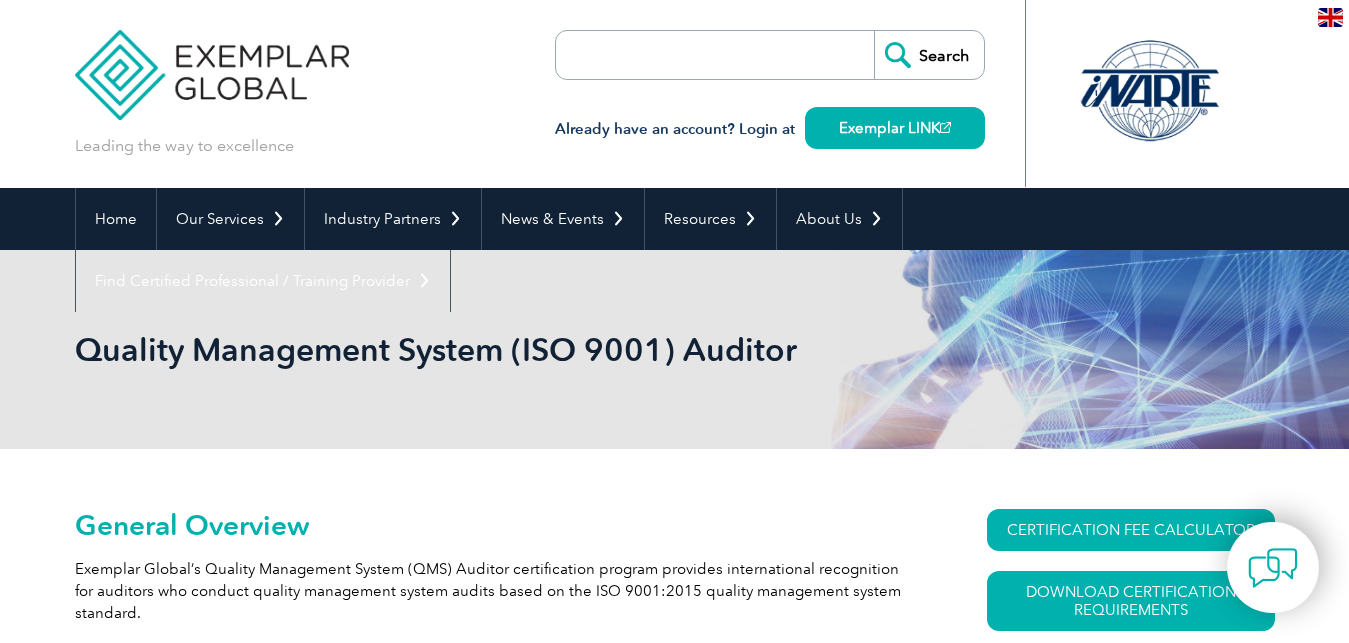 scroll, scrollTop: 0, scrollLeft: 0, axis: both 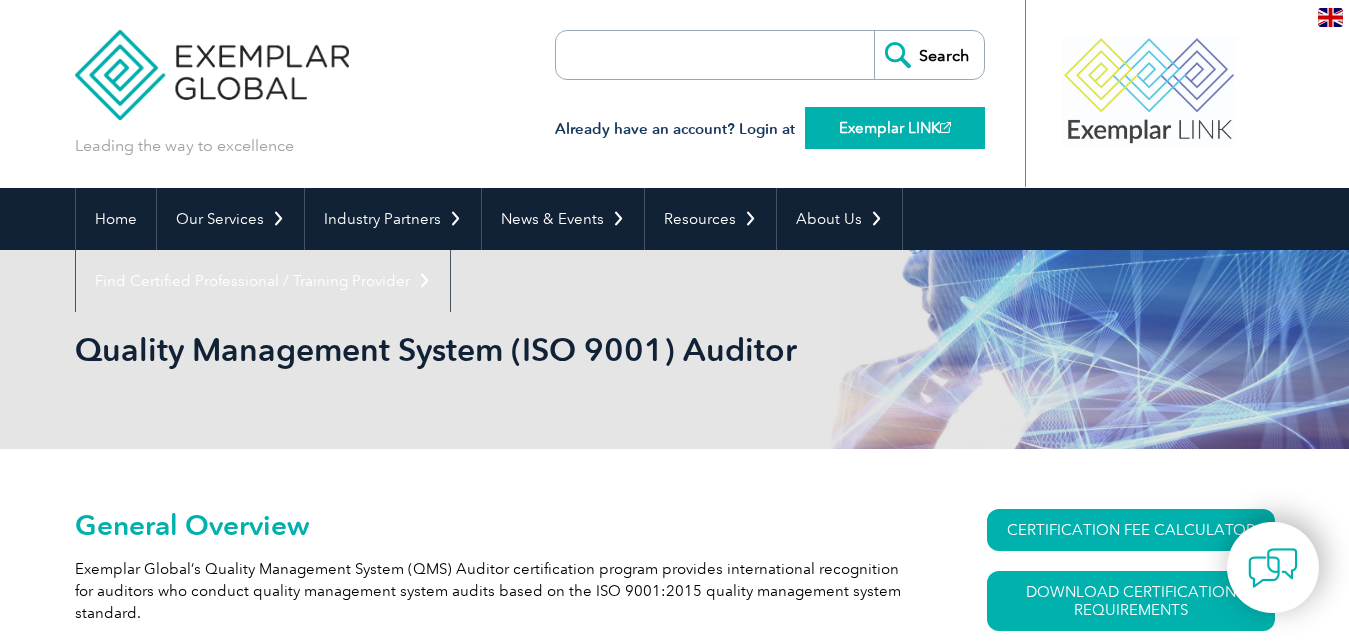 click on "Exemplar LINK" at bounding box center (895, 128) 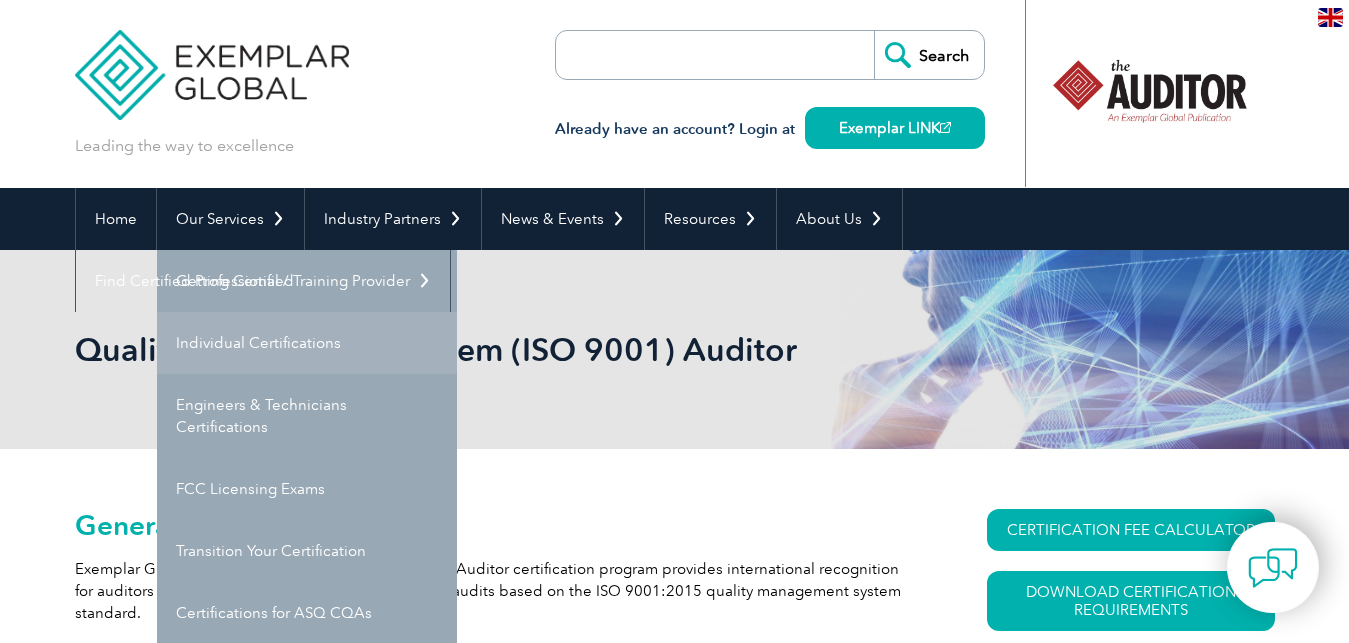 click on "Individual Certifications" at bounding box center [307, 343] 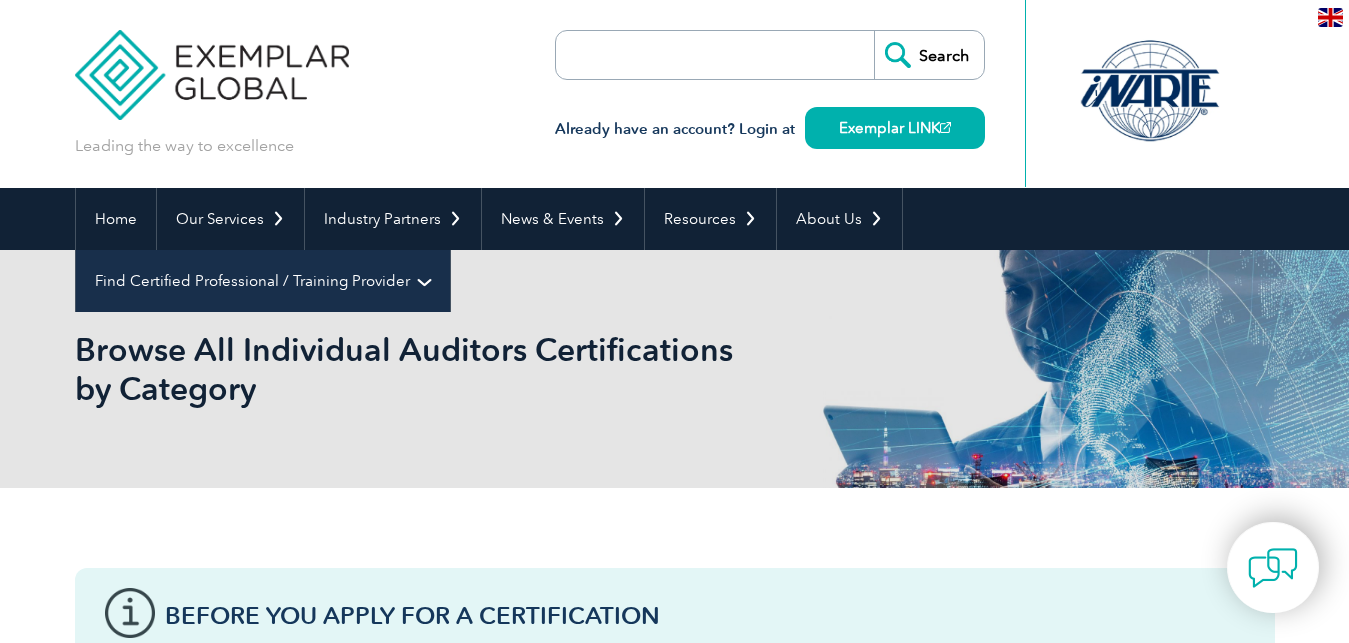 scroll, scrollTop: 0, scrollLeft: 0, axis: both 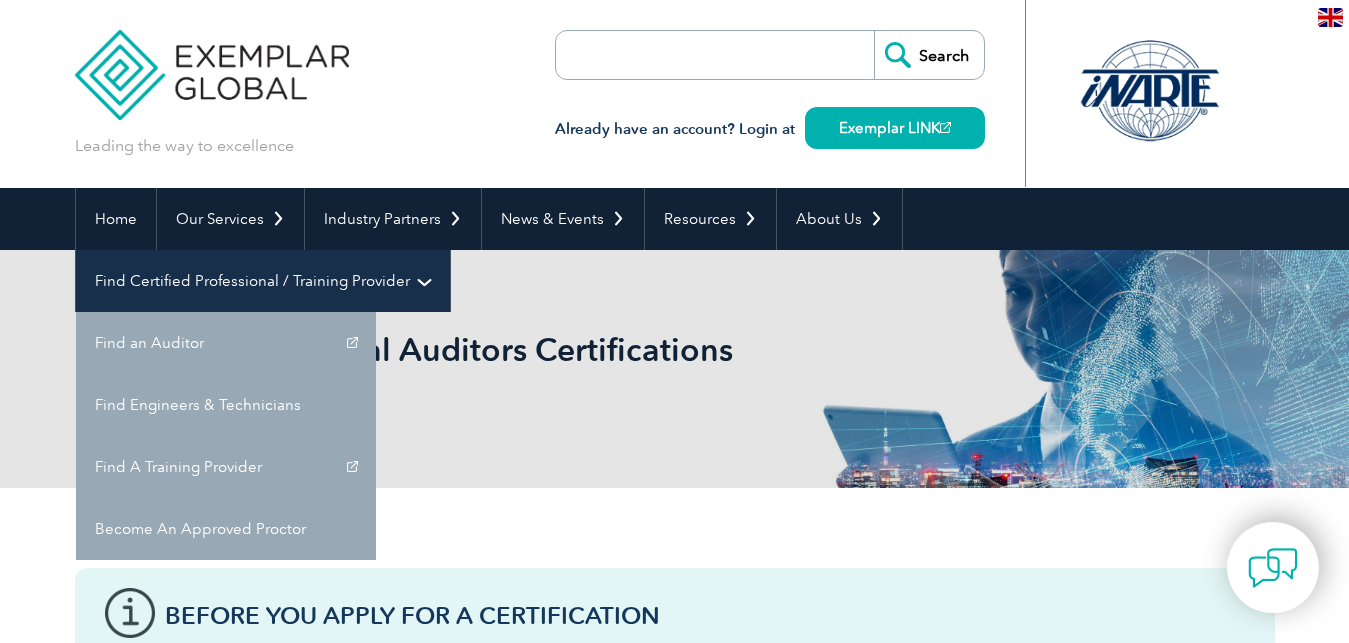click on "Find Certified Professional / Training Provider" at bounding box center [263, 281] 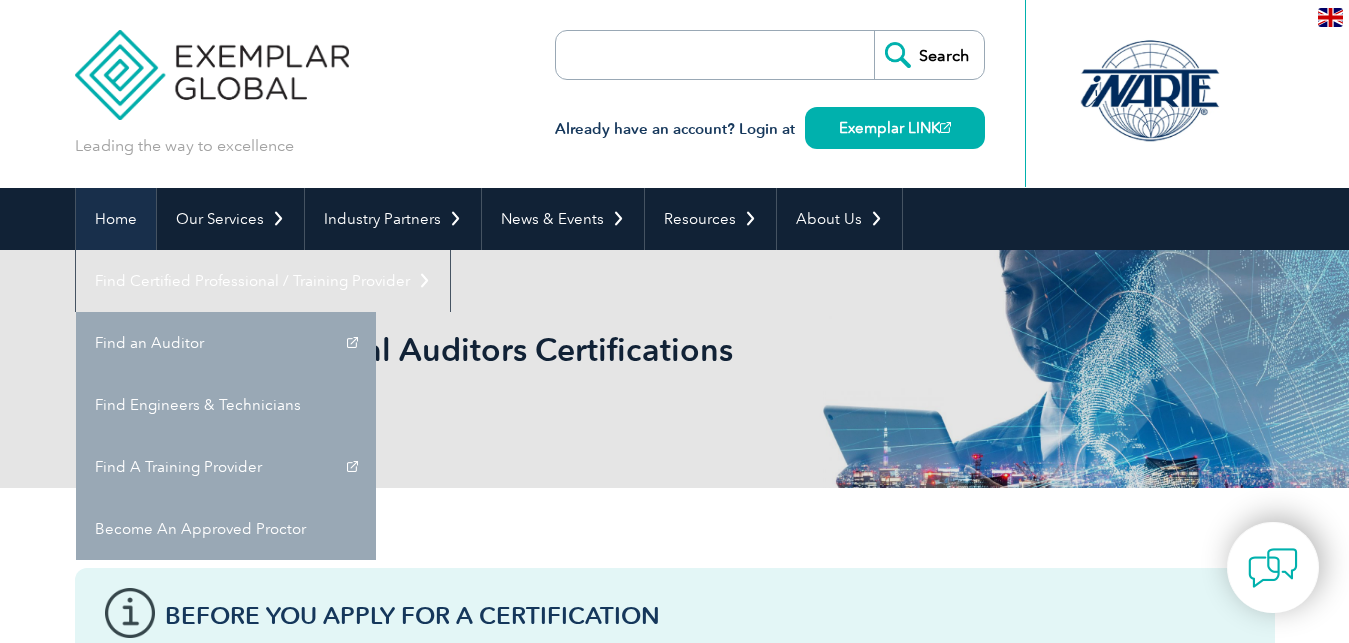 click on "Home" at bounding box center (116, 219) 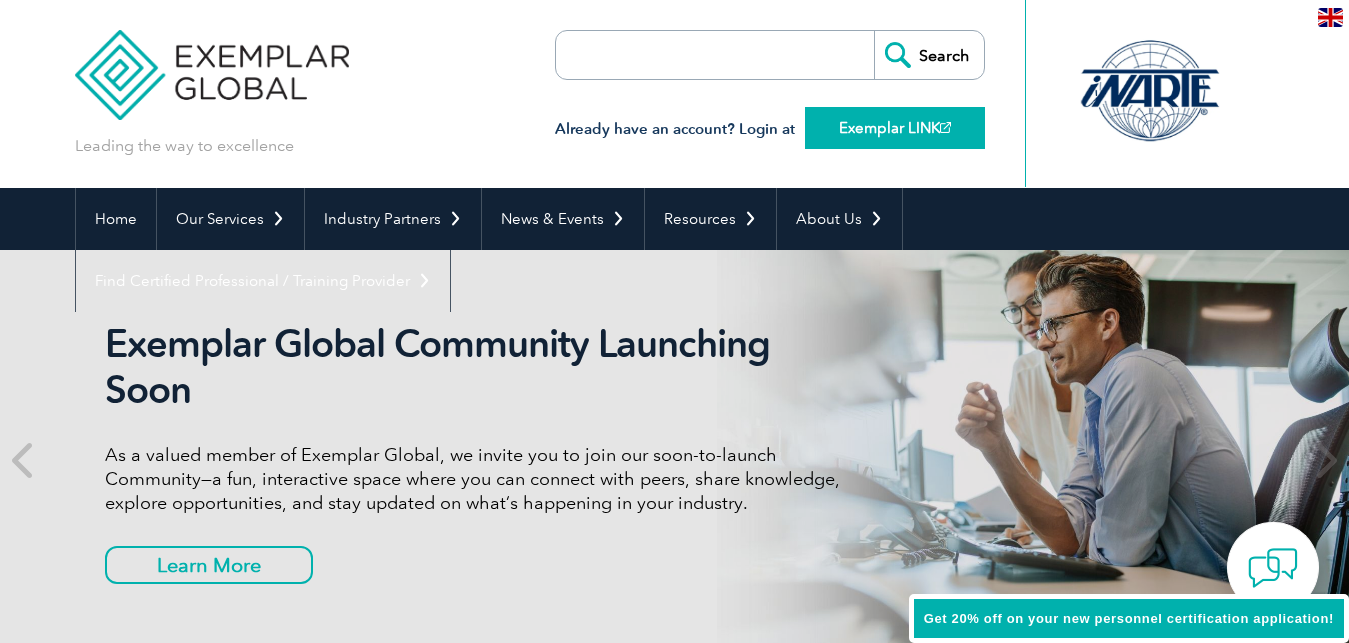 scroll, scrollTop: 0, scrollLeft: 0, axis: both 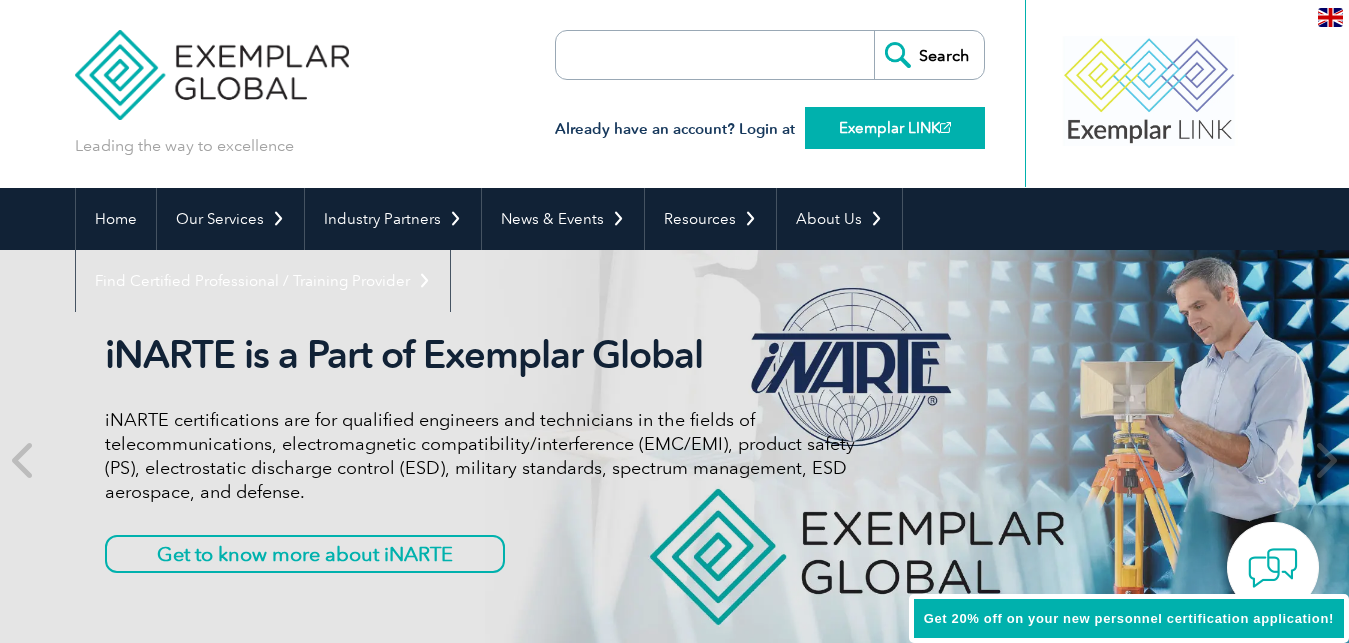 click on "Exemplar LINK" at bounding box center [895, 128] 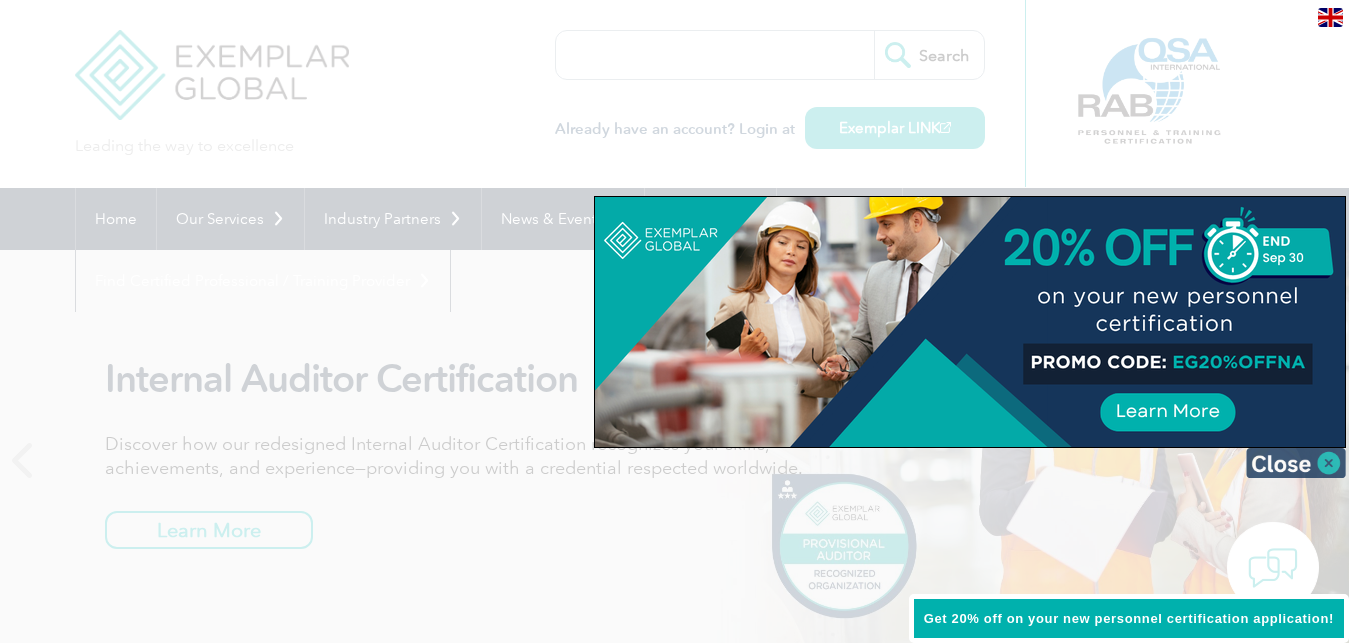 click at bounding box center (1296, 463) 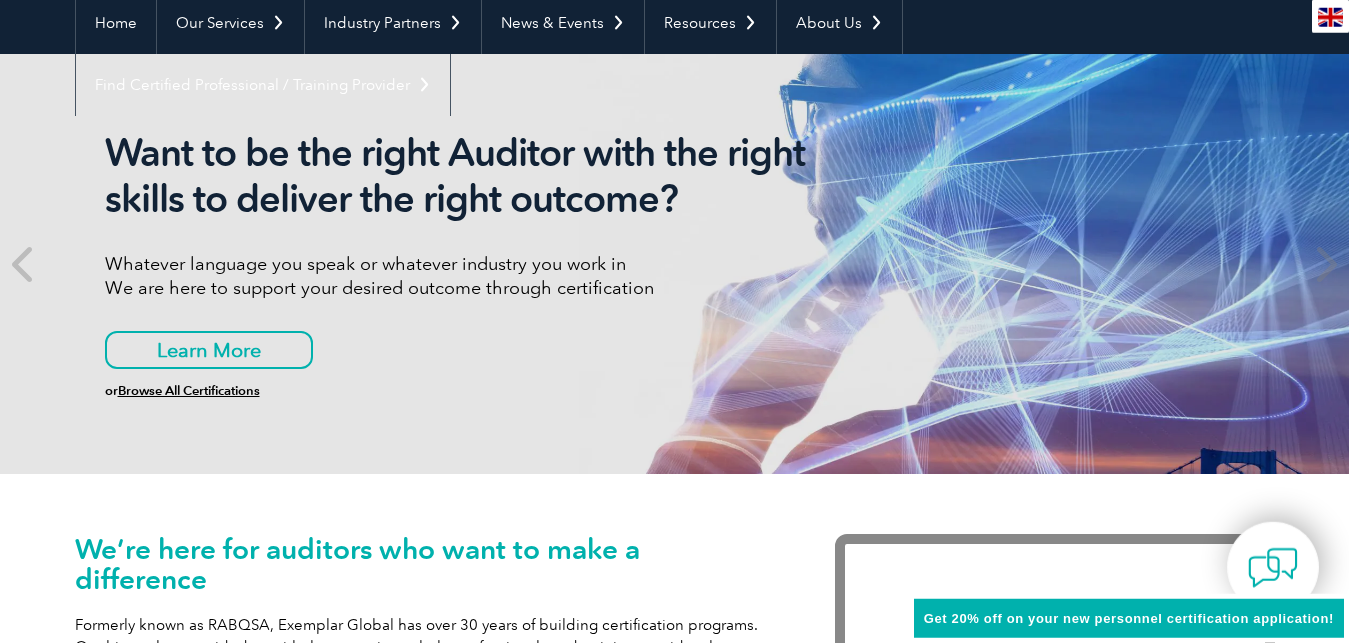 scroll, scrollTop: 0, scrollLeft: 0, axis: both 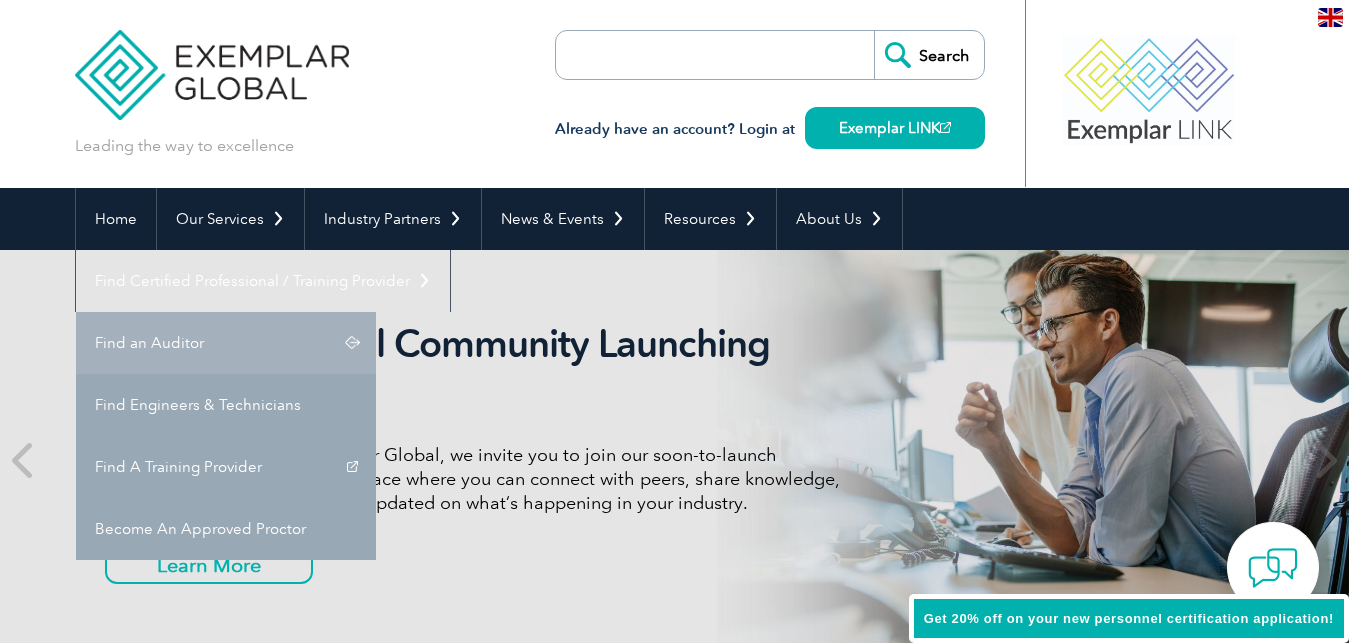 click on "Find an Auditor" at bounding box center (226, 343) 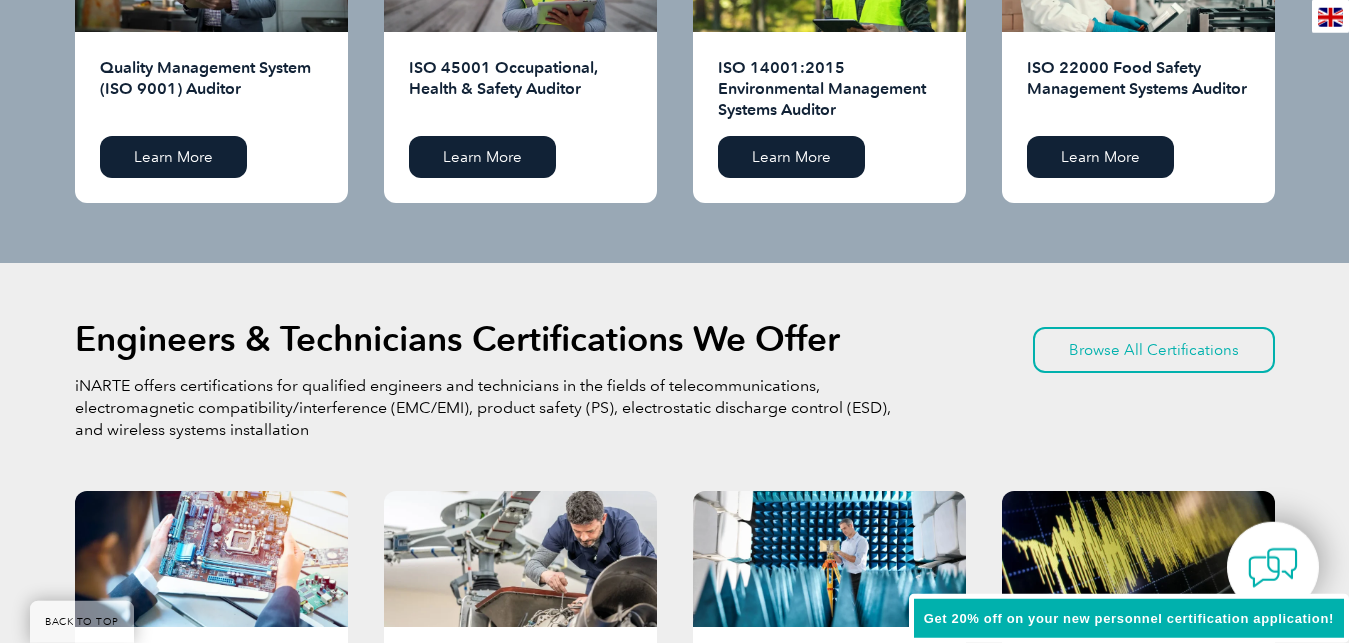 scroll, scrollTop: 2284, scrollLeft: 0, axis: vertical 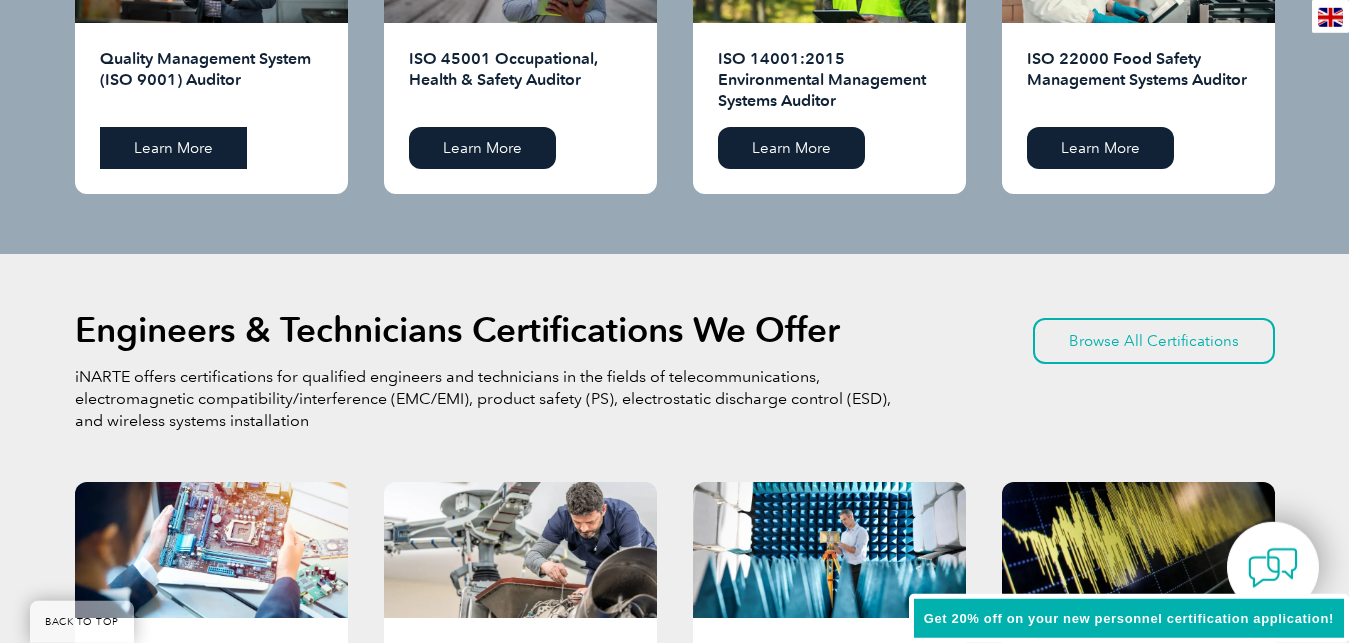 click on "Learn More" at bounding box center (173, 148) 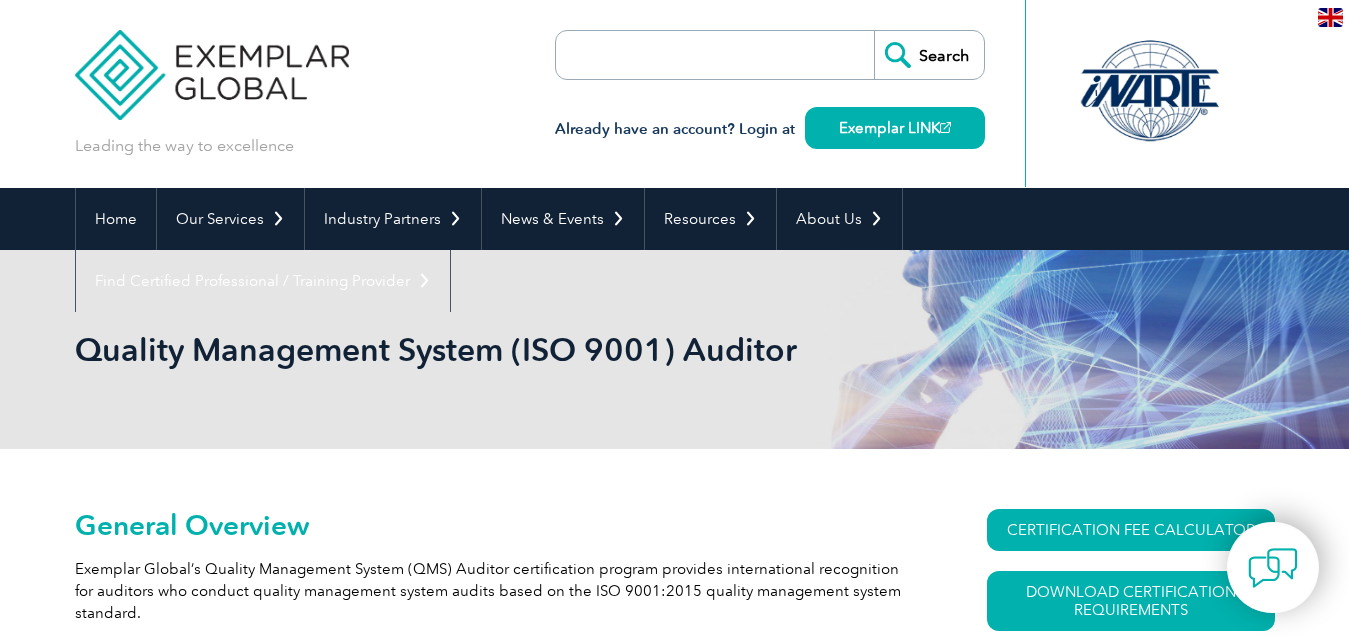 scroll, scrollTop: 0, scrollLeft: 0, axis: both 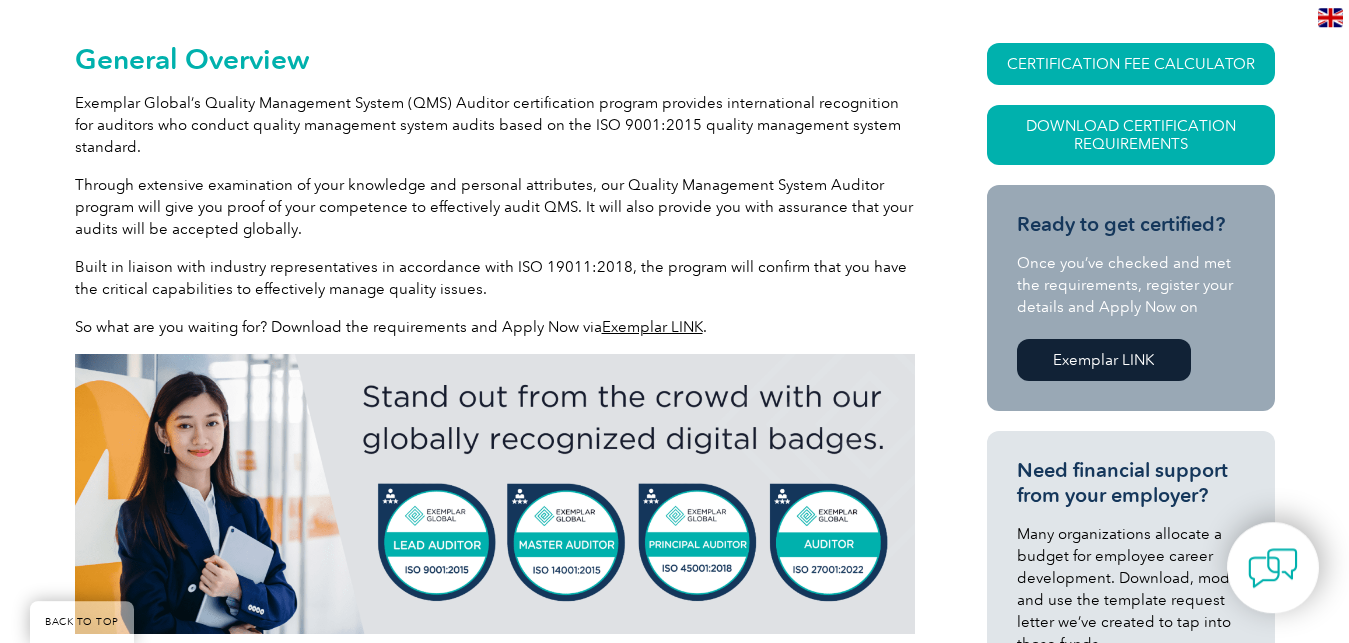 click on "Exemplar LINK" at bounding box center (1104, 360) 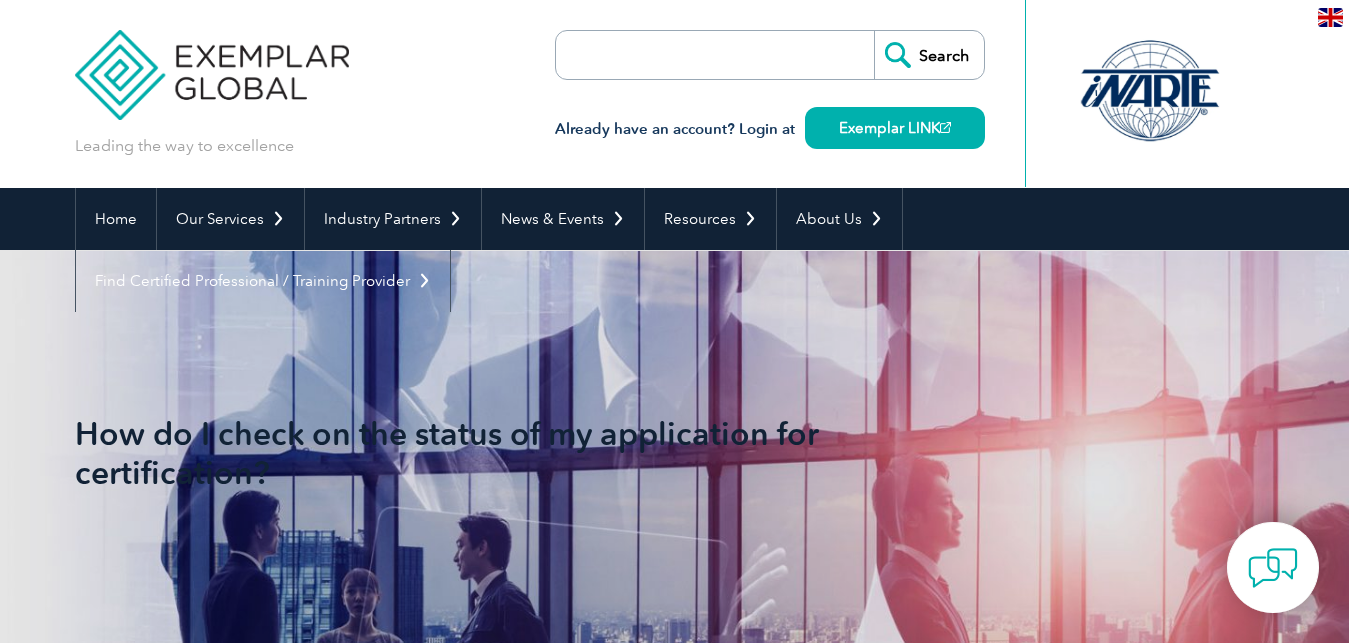 scroll, scrollTop: 0, scrollLeft: 0, axis: both 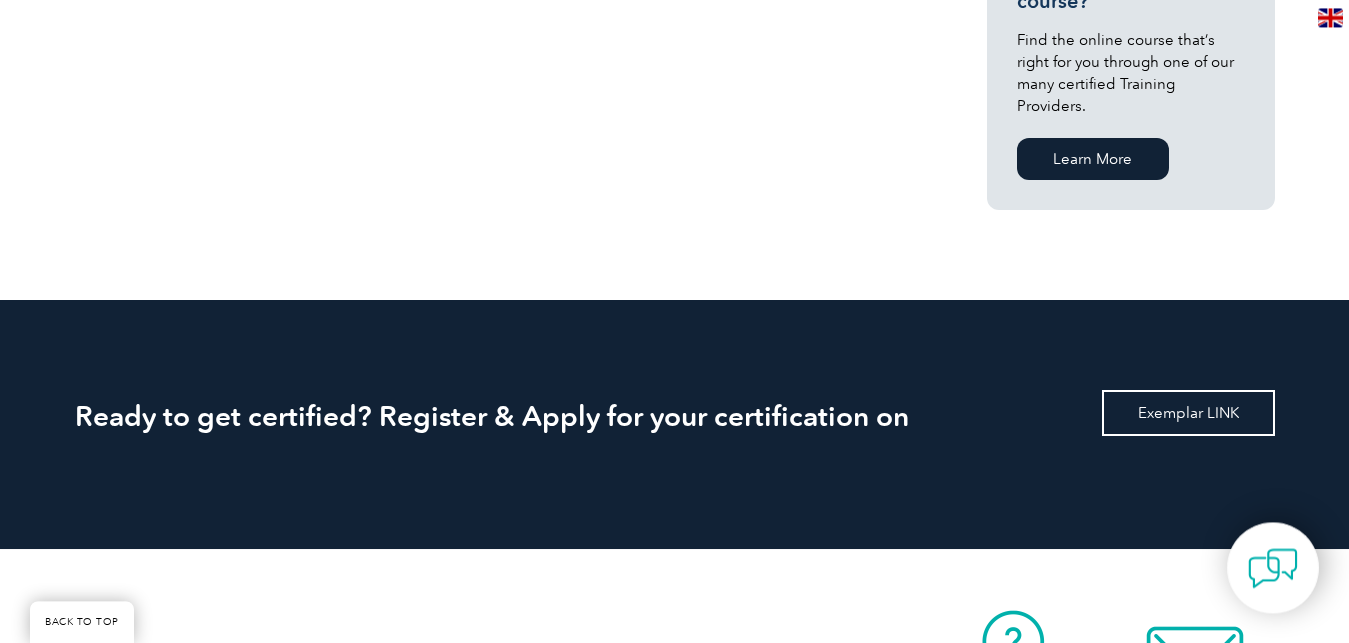 click on "Exemplar LINK" at bounding box center [1188, 413] 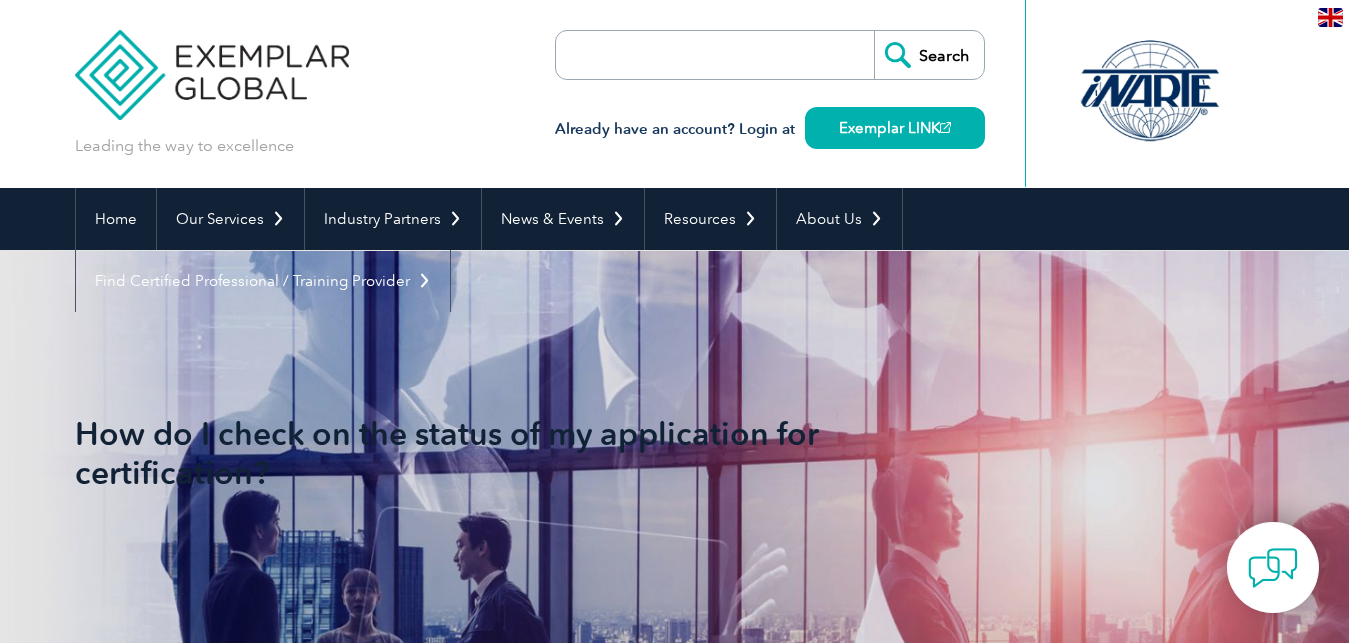 scroll, scrollTop: 0, scrollLeft: 0, axis: both 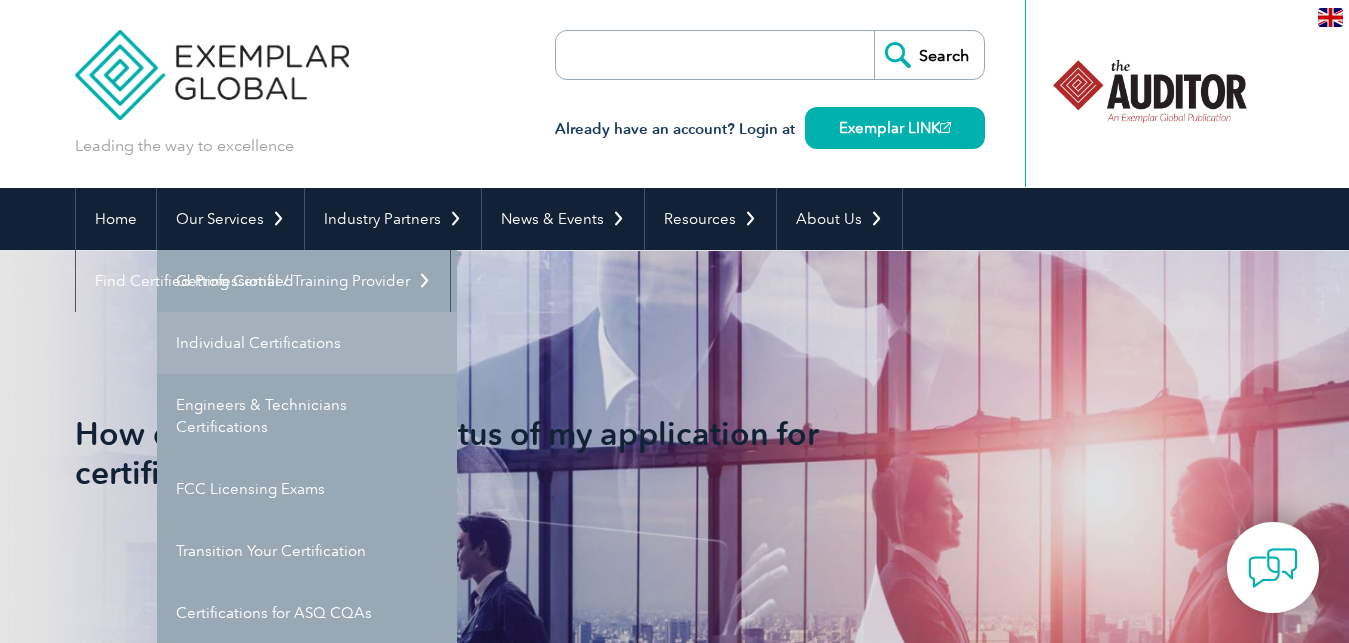 click on "Individual Certifications" at bounding box center [307, 343] 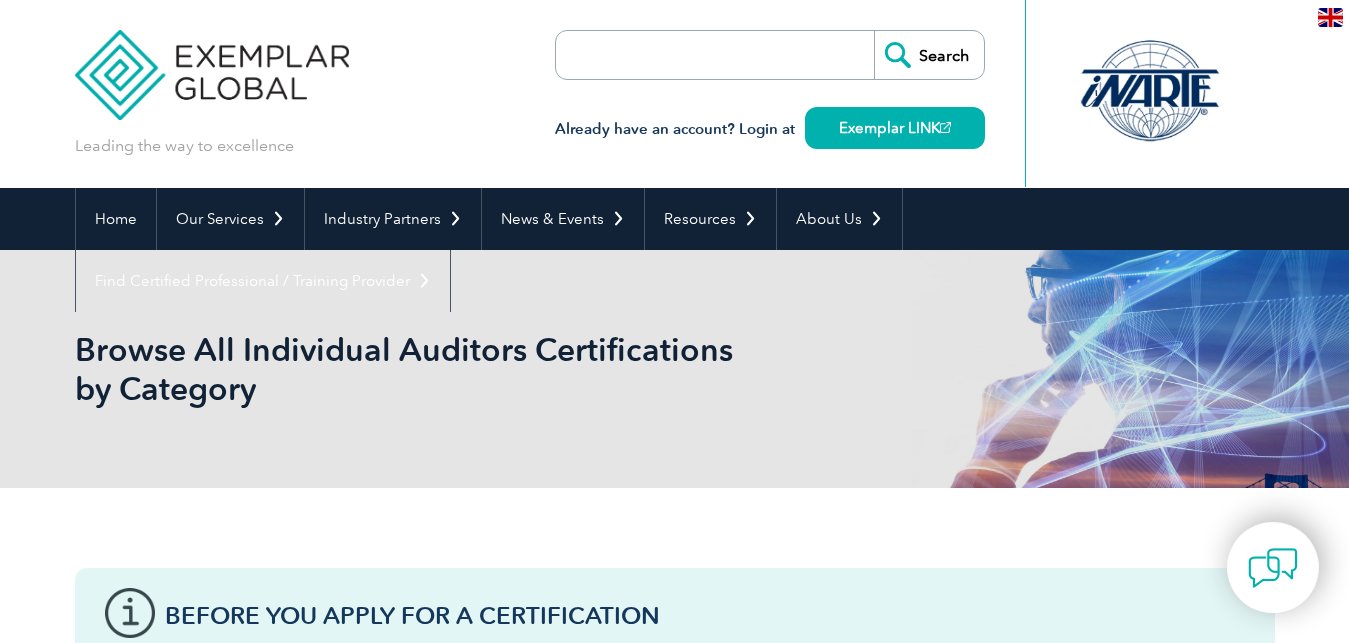 scroll, scrollTop: 0, scrollLeft: 0, axis: both 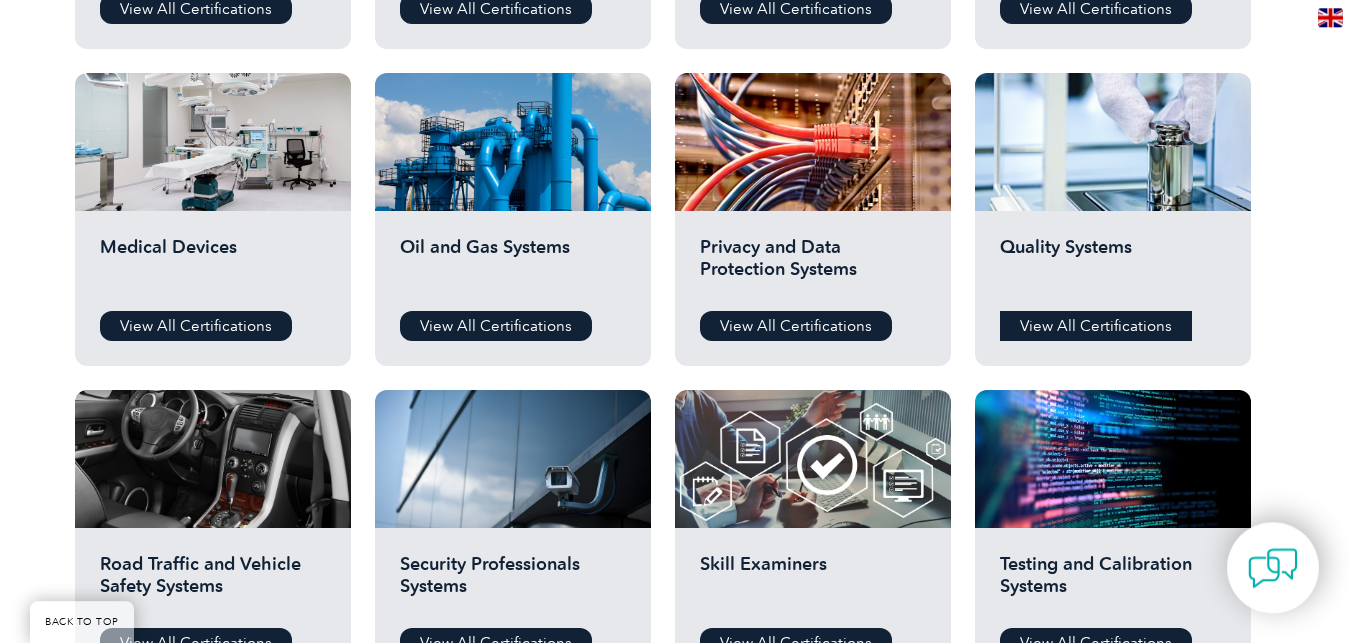 click on "View All Certifications" at bounding box center (1096, 326) 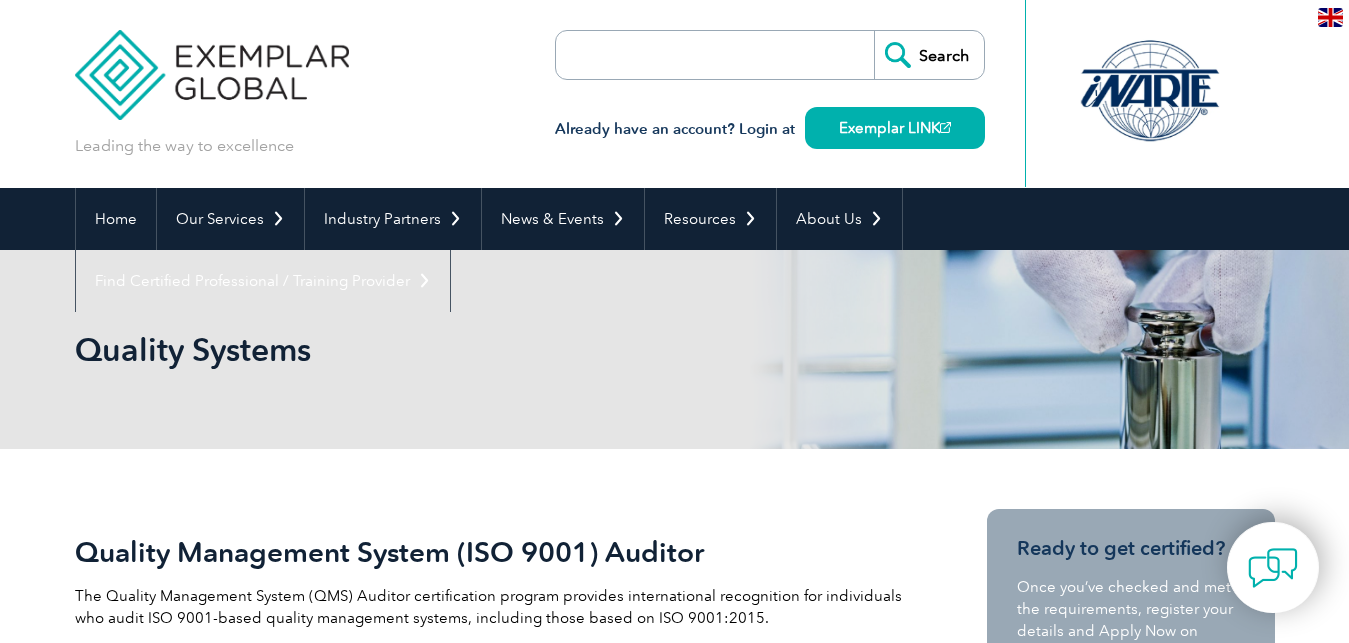 scroll, scrollTop: 0, scrollLeft: 0, axis: both 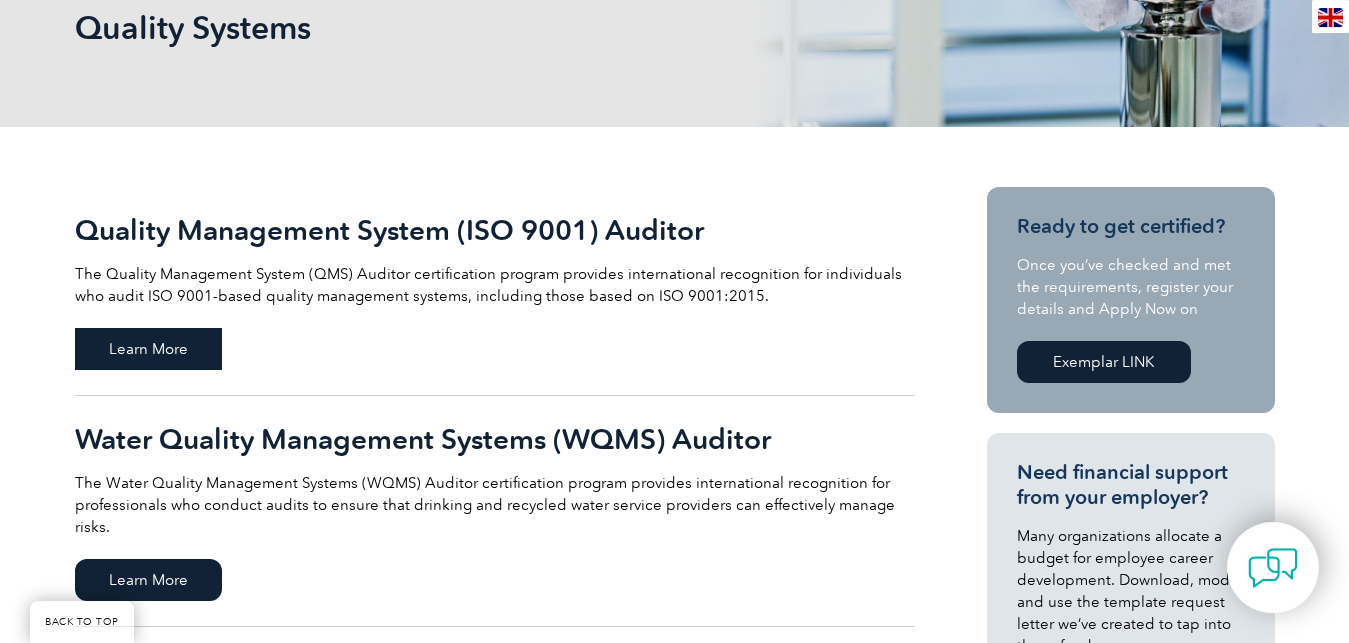 click on "Learn More" at bounding box center [148, 349] 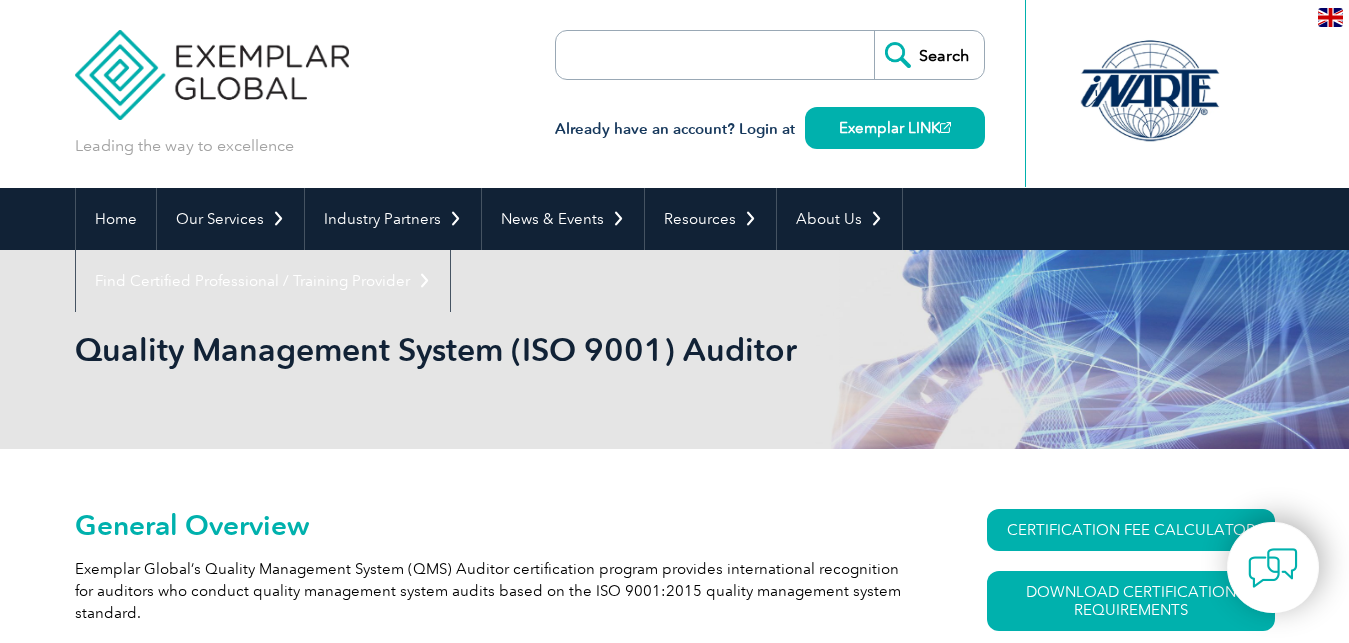 scroll, scrollTop: 0, scrollLeft: 0, axis: both 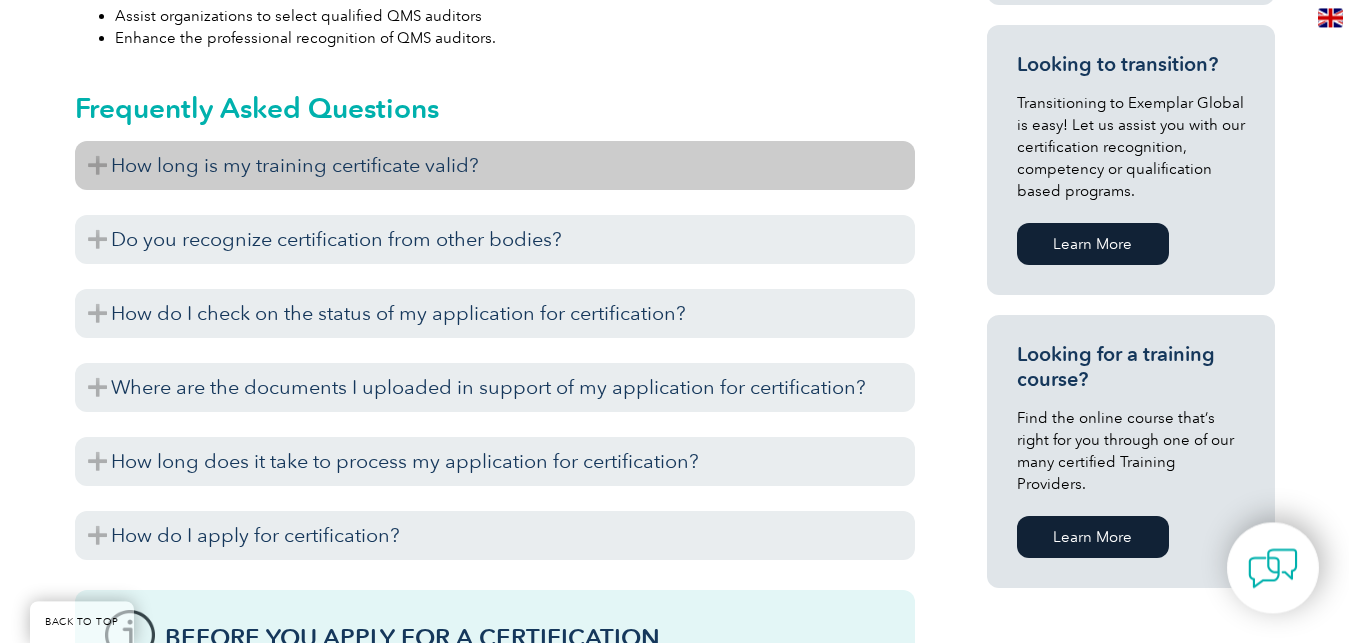 click on "How long is my training certificate valid?" at bounding box center (495, 165) 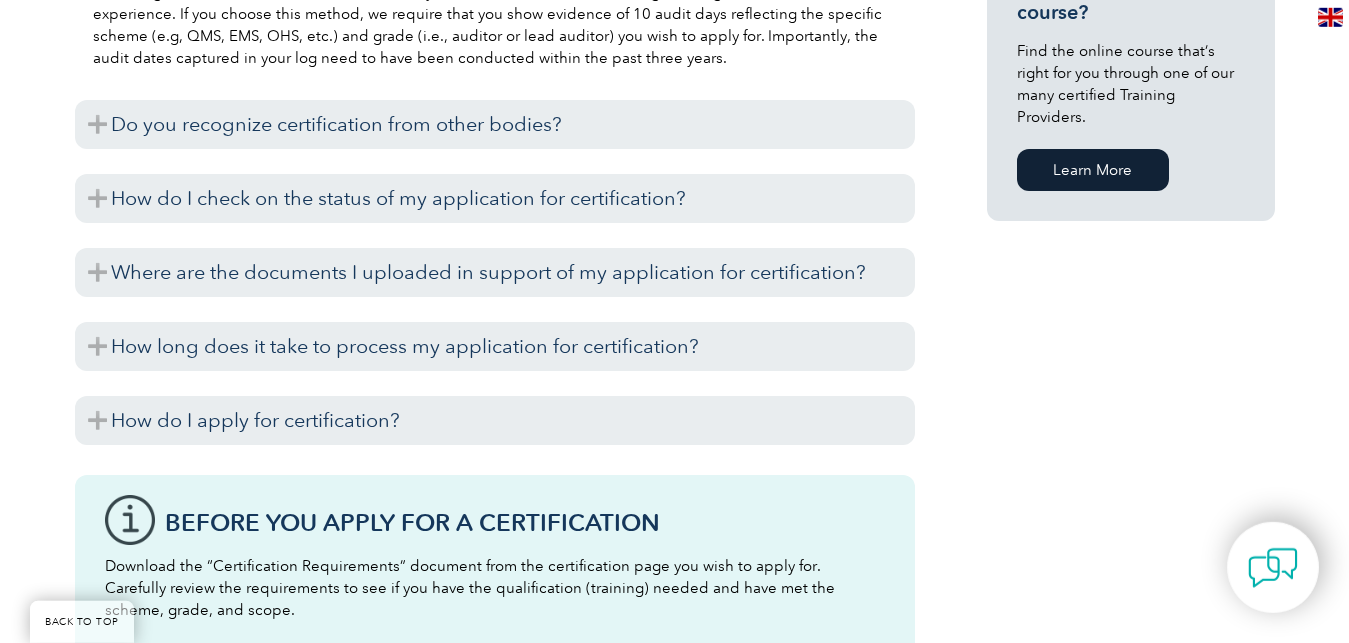 scroll, scrollTop: 1595, scrollLeft: 0, axis: vertical 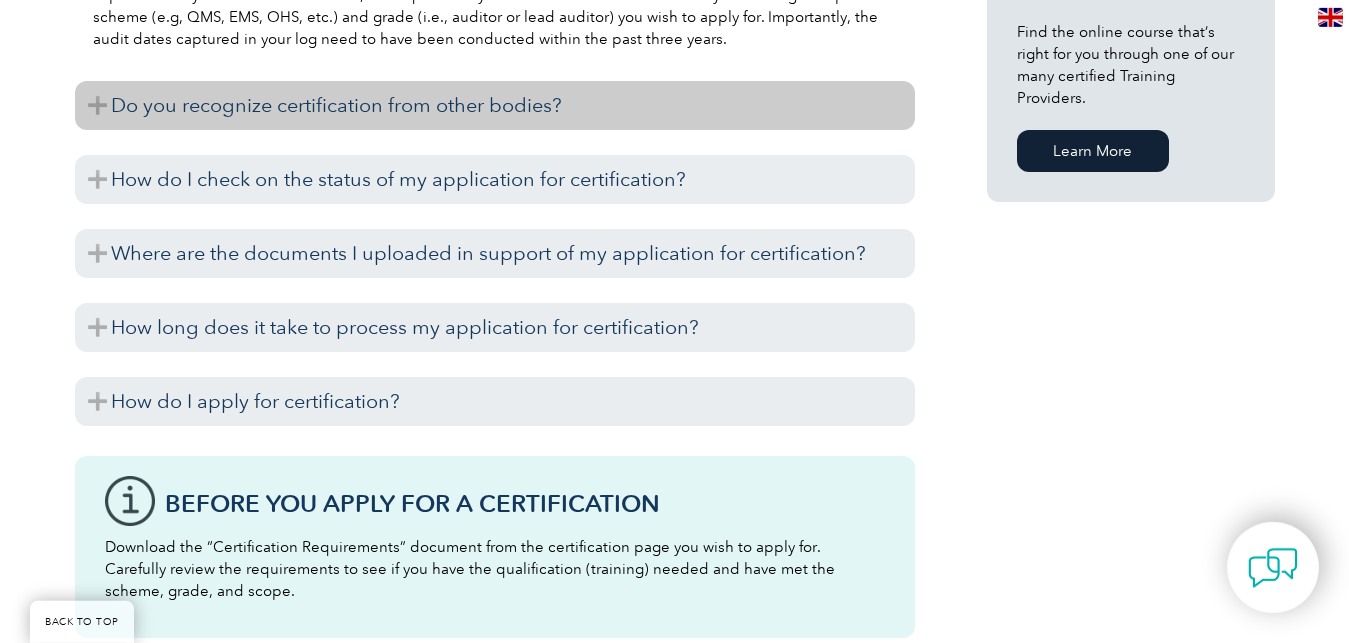 click on "Do you recognize certification from other bodies?" at bounding box center [495, 105] 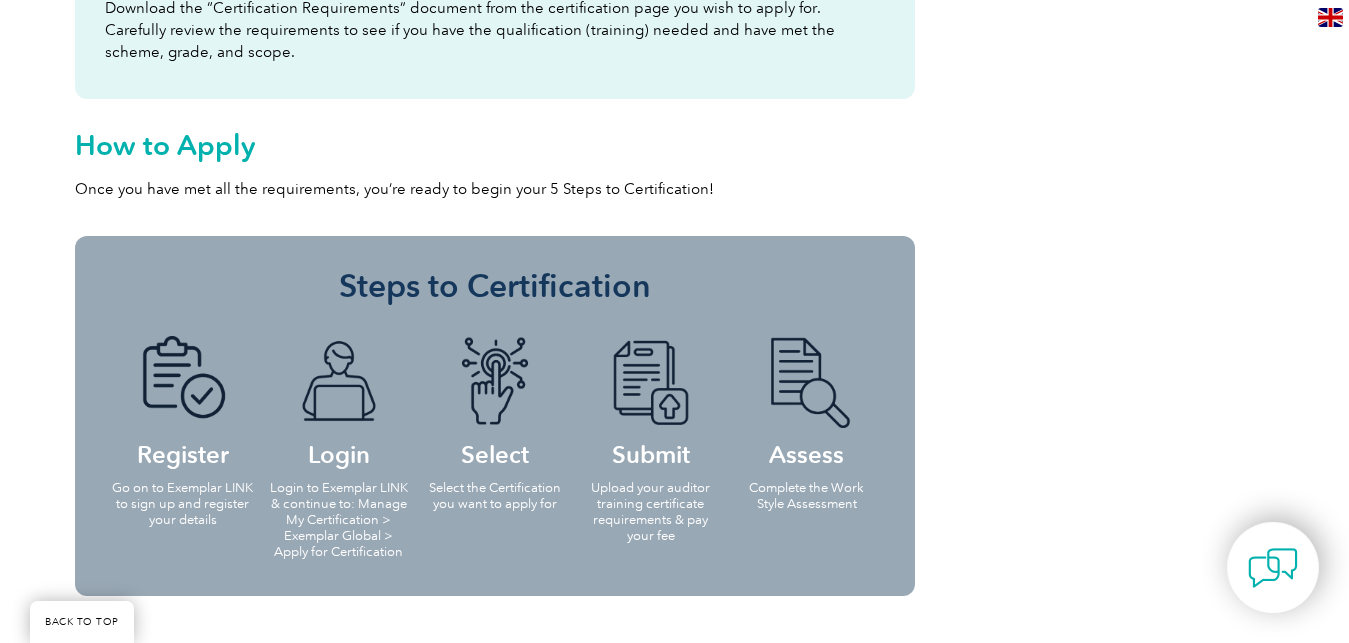 scroll, scrollTop: 2207, scrollLeft: 0, axis: vertical 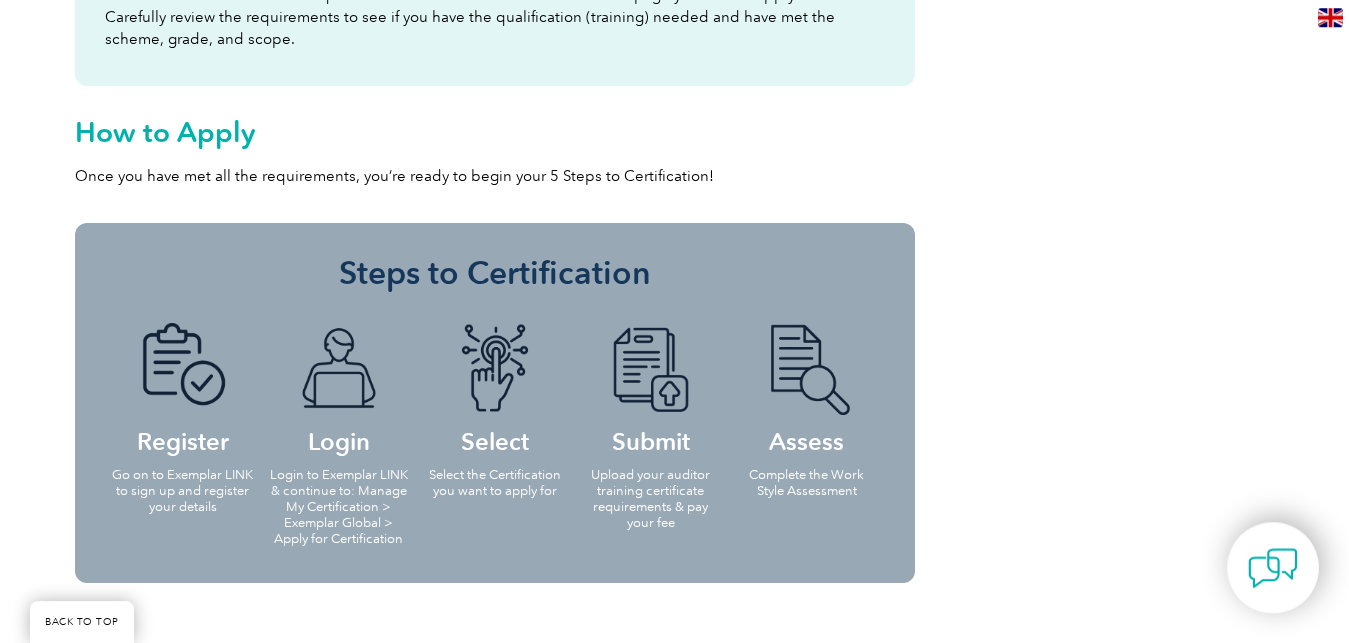 click at bounding box center (183, 369) 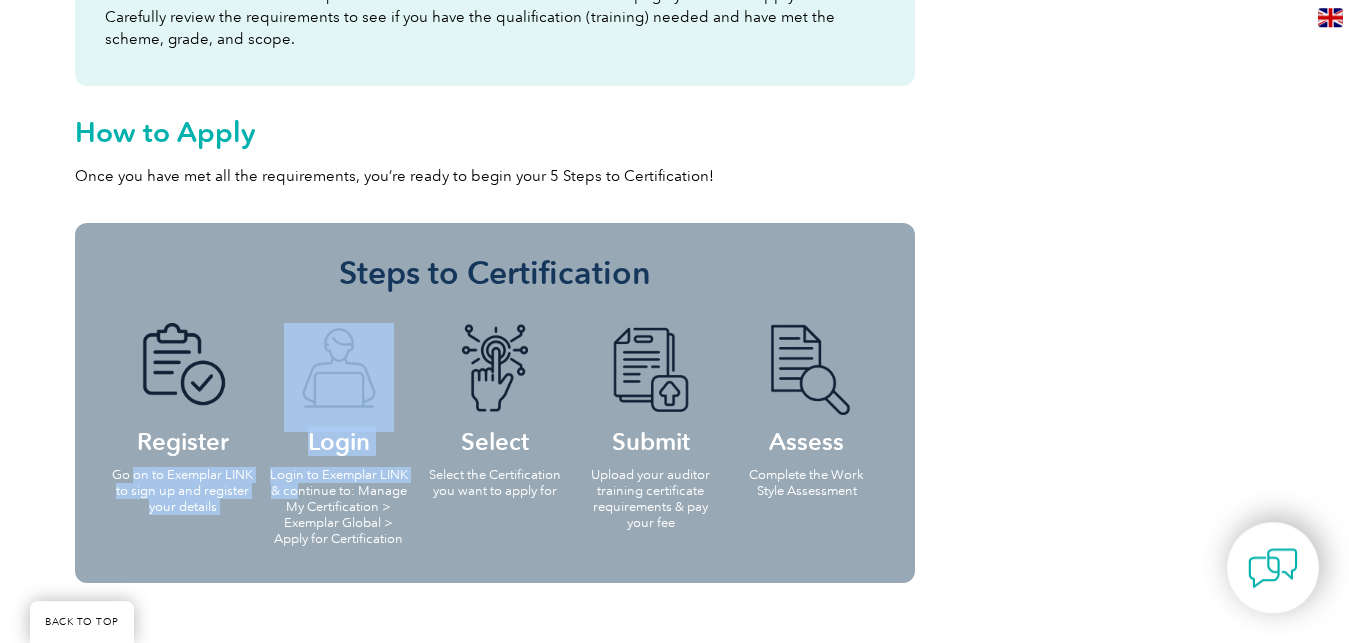 drag, startPoint x: 133, startPoint y: 476, endPoint x: 298, endPoint y: 500, distance: 166.73631 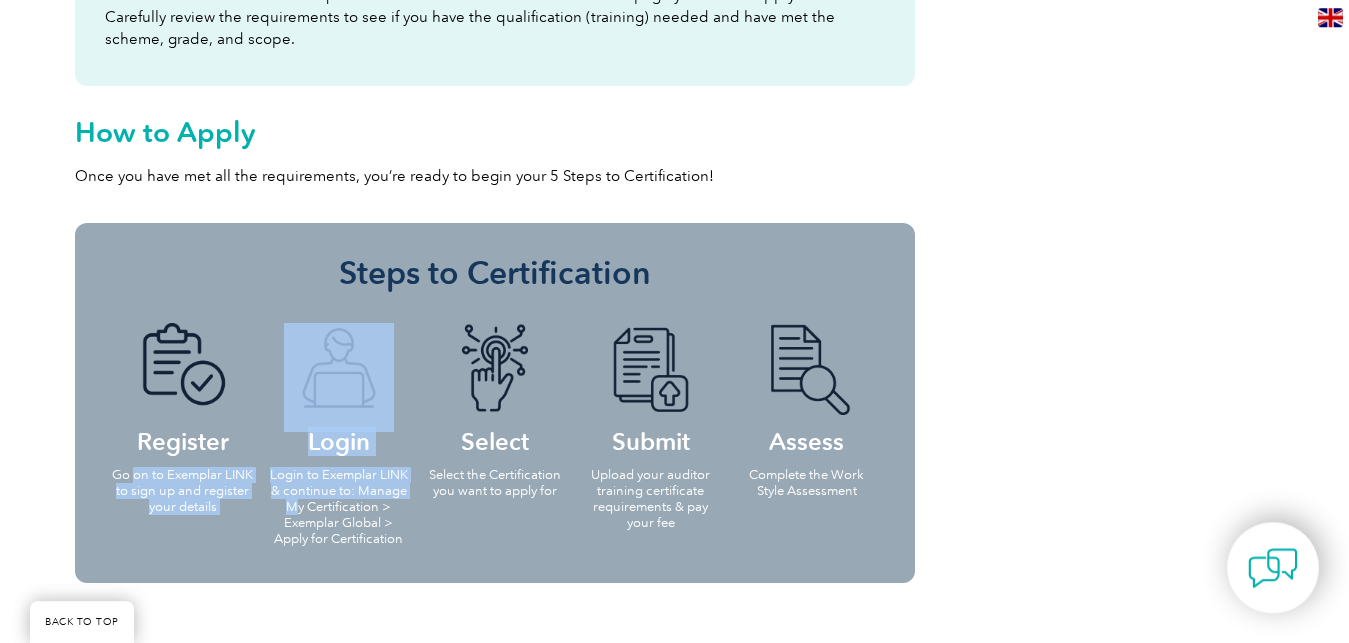 click on "Login" at bounding box center (339, 387) 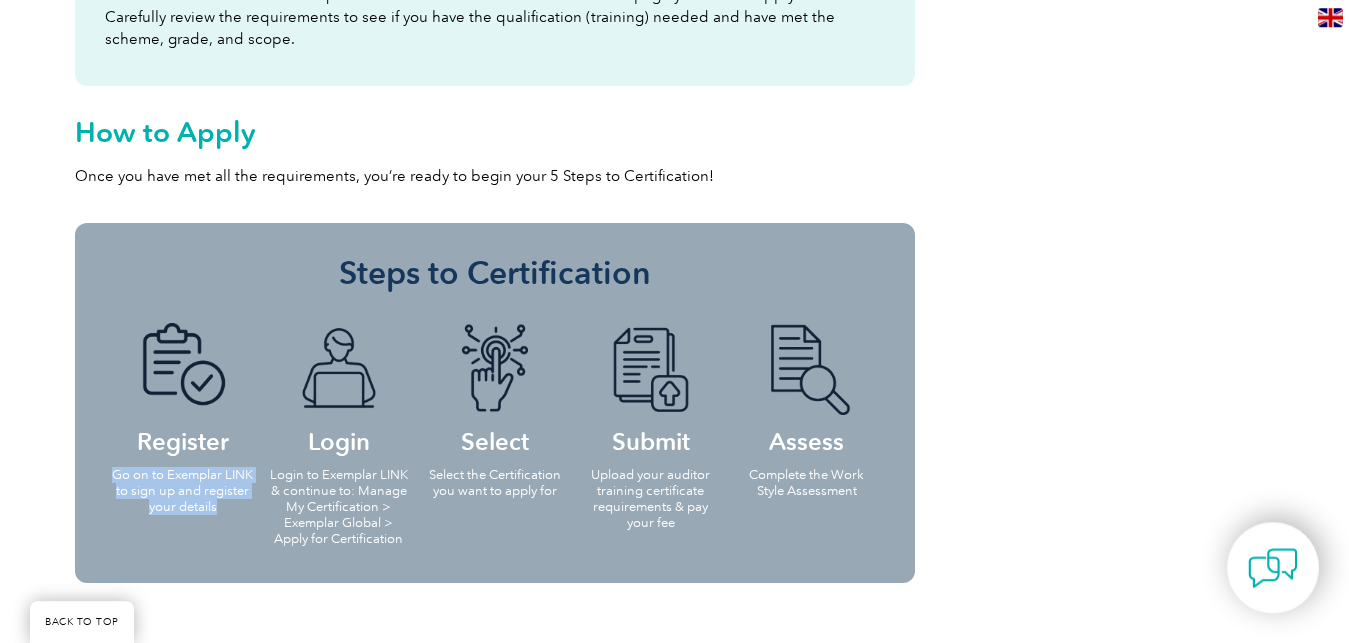 drag, startPoint x: 114, startPoint y: 475, endPoint x: 228, endPoint y: 529, distance: 126.14278 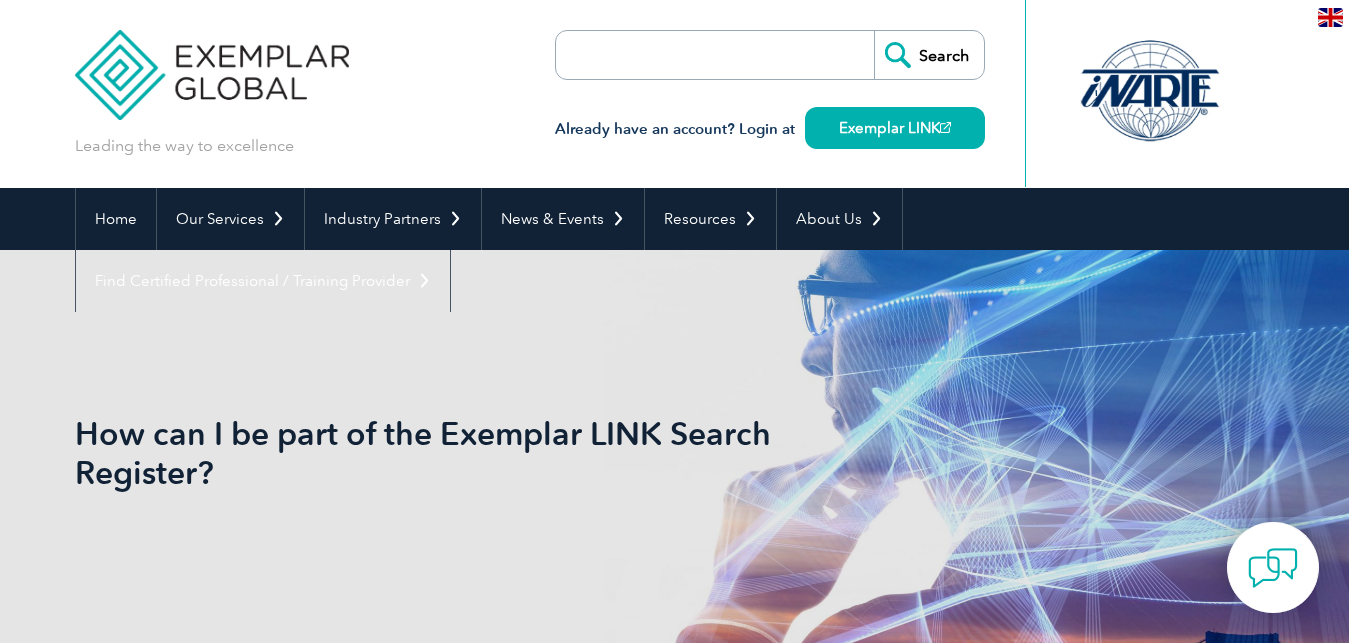 scroll, scrollTop: 0, scrollLeft: 0, axis: both 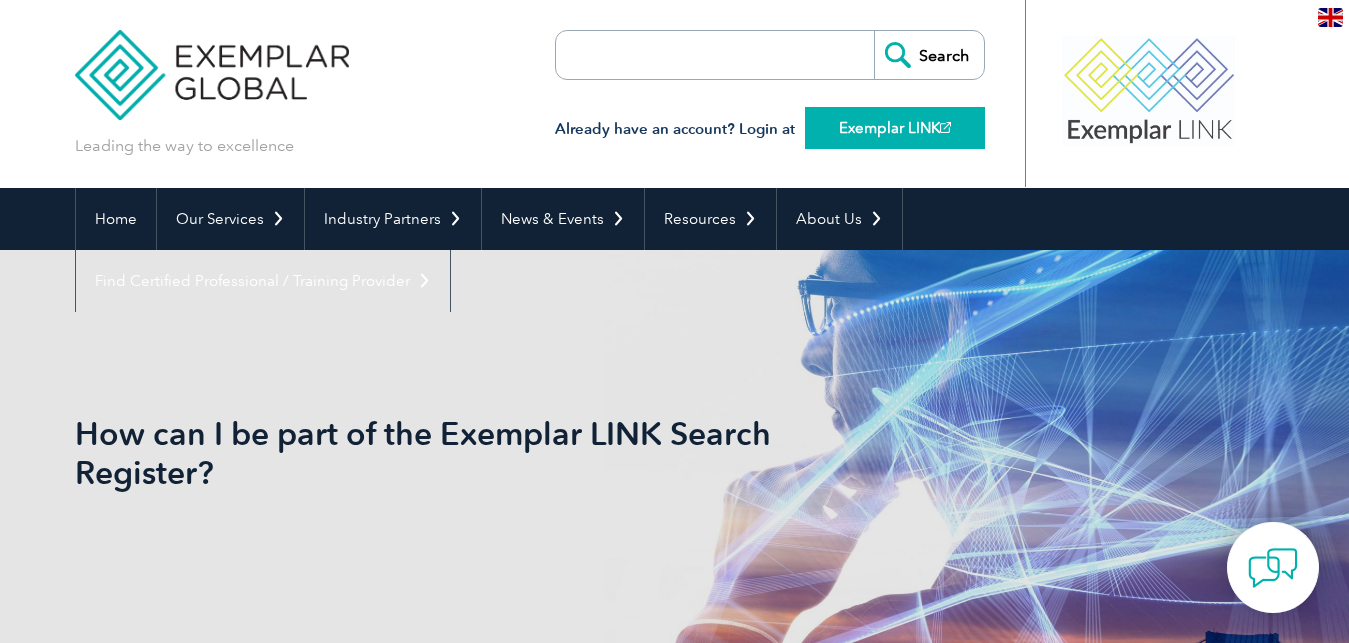 click on "Exemplar LINK" at bounding box center (895, 128) 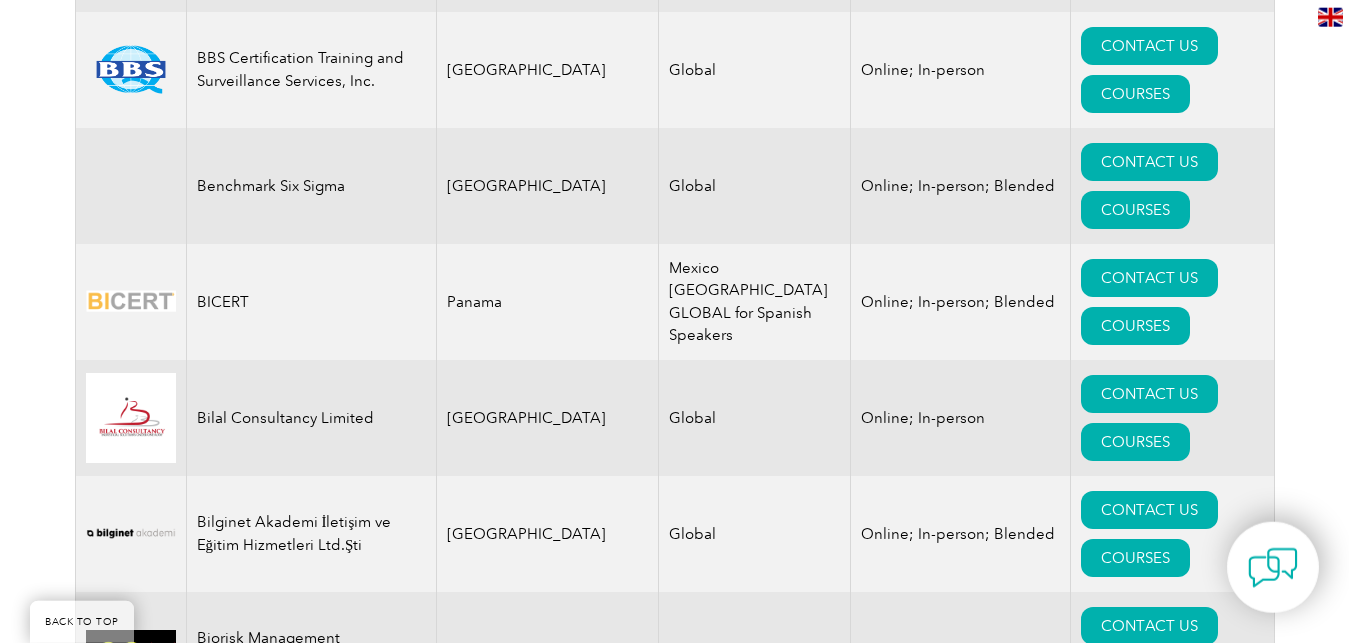 click on "COURSES" at bounding box center [1135, 1634] 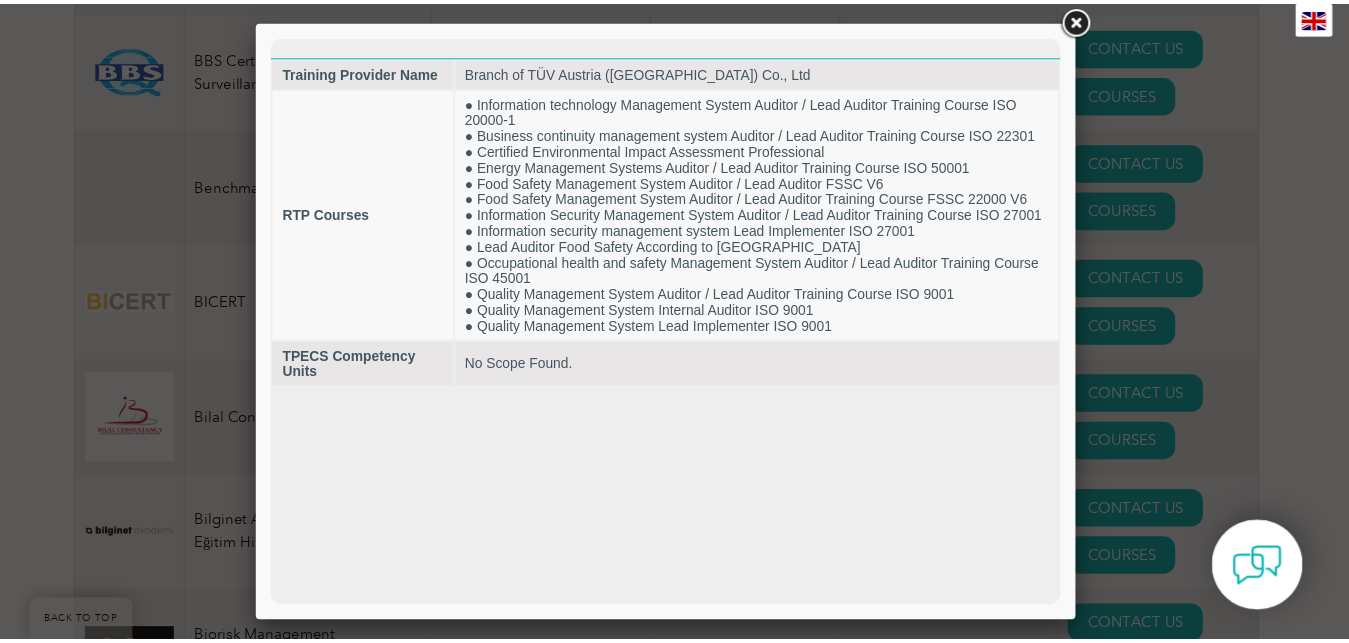 scroll, scrollTop: 0, scrollLeft: 0, axis: both 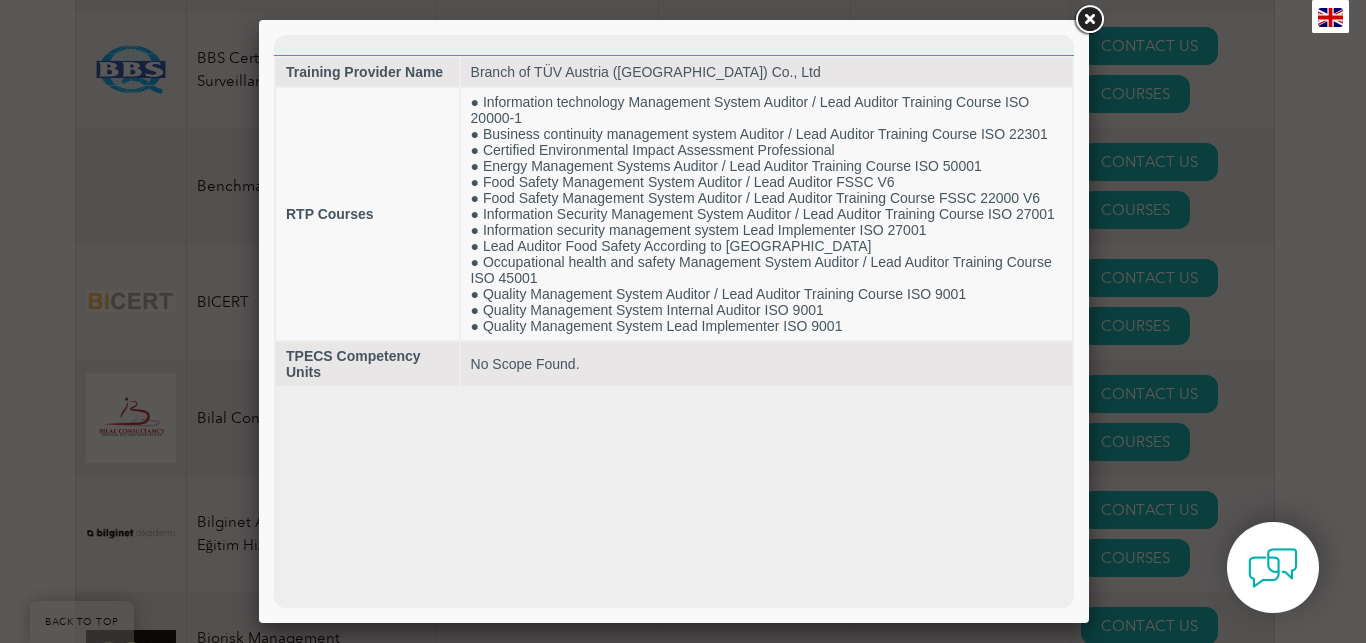 click at bounding box center [1089, 20] 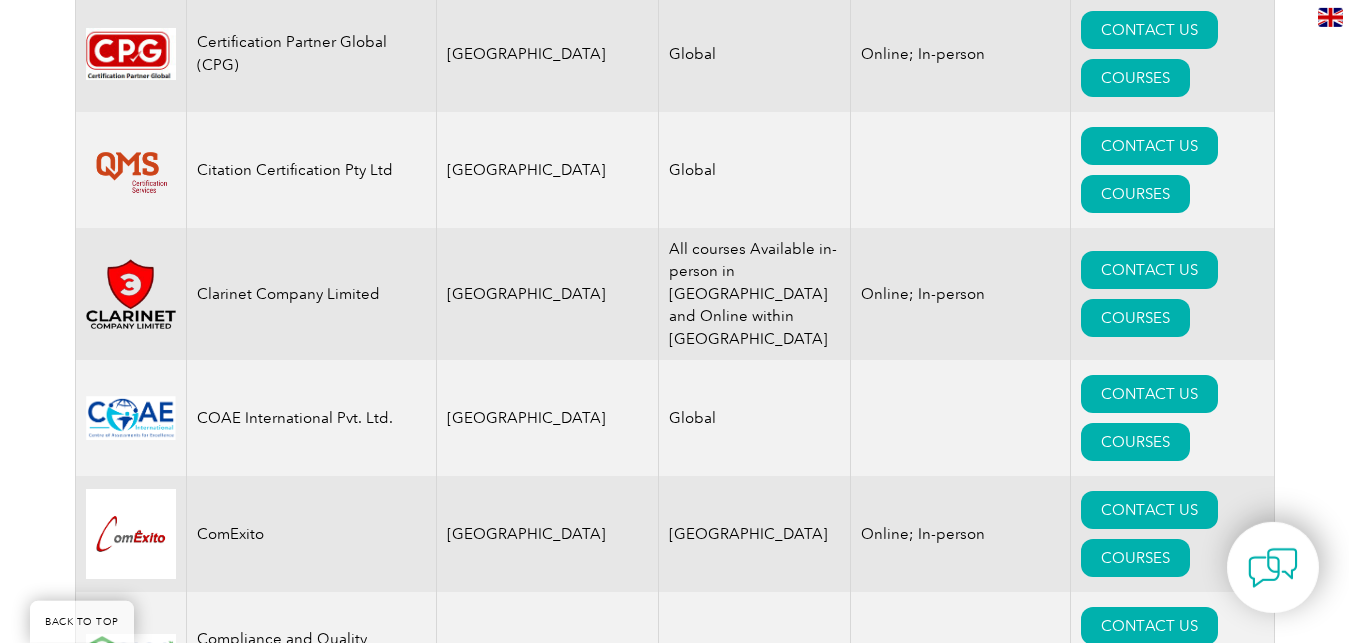 scroll, scrollTop: 6645, scrollLeft: 0, axis: vertical 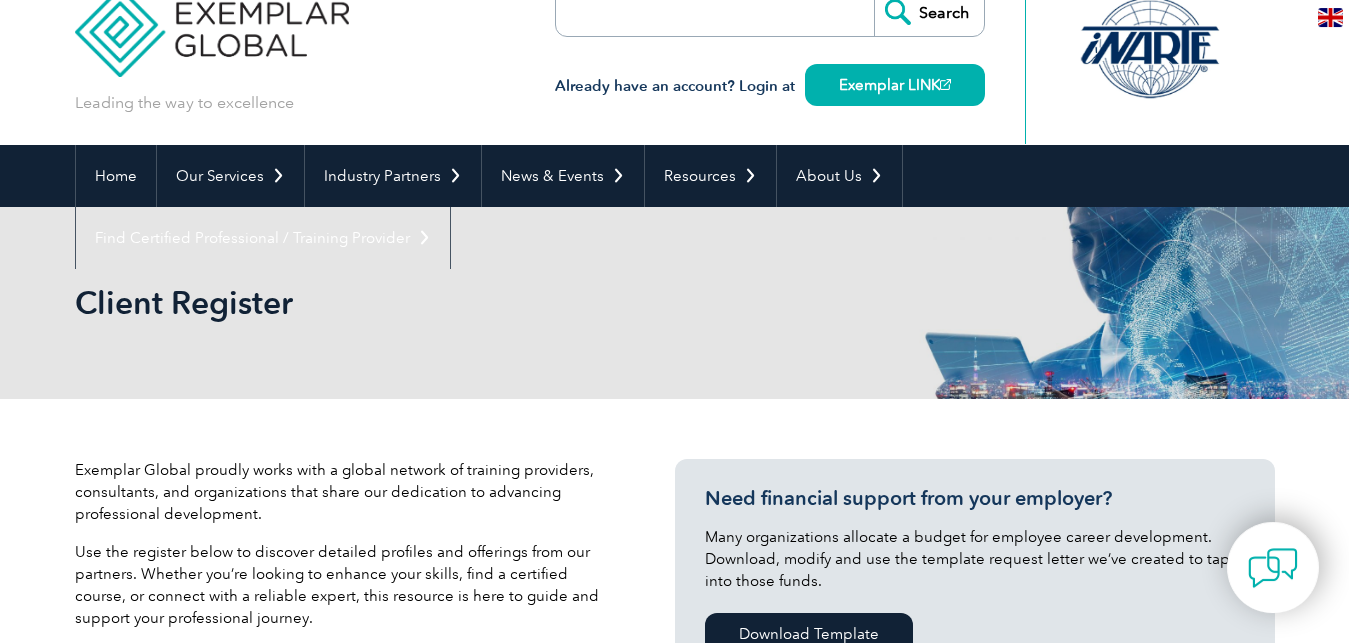 click at bounding box center (212, 17) 